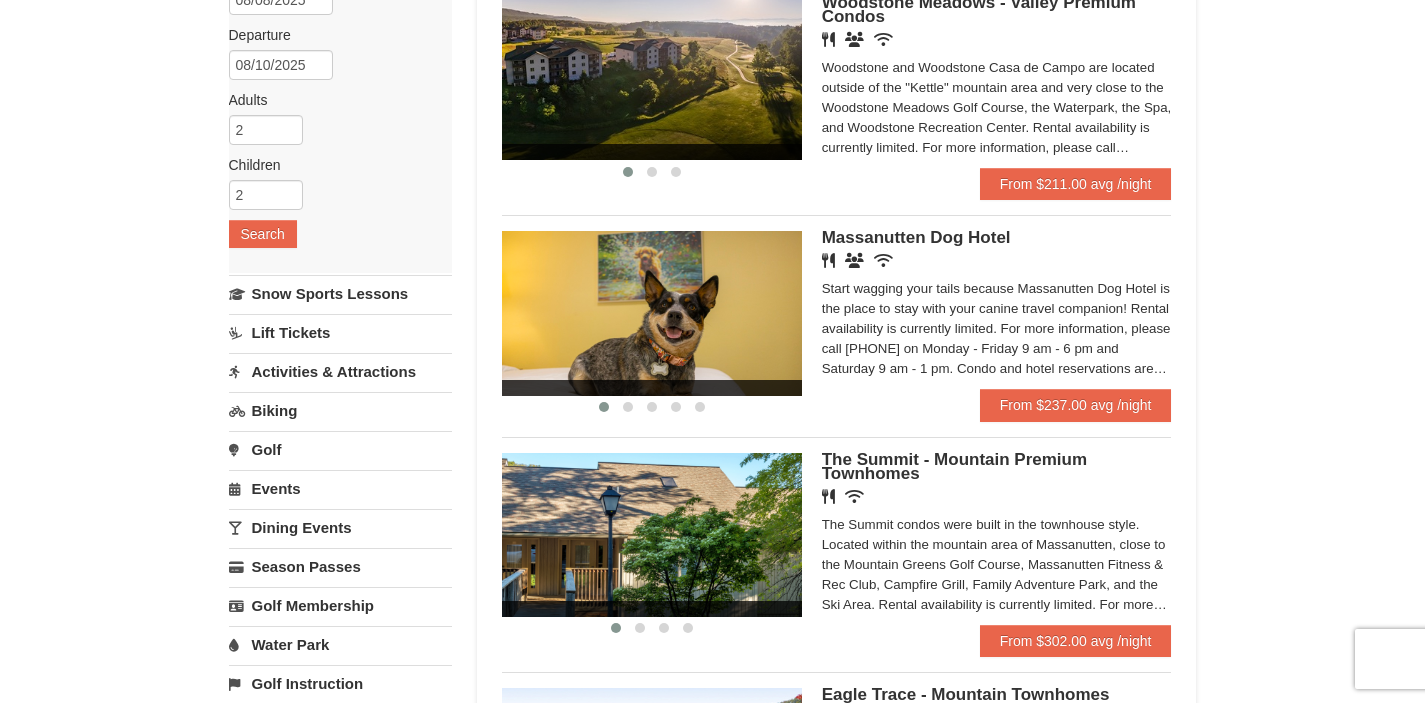 scroll, scrollTop: 253, scrollLeft: 0, axis: vertical 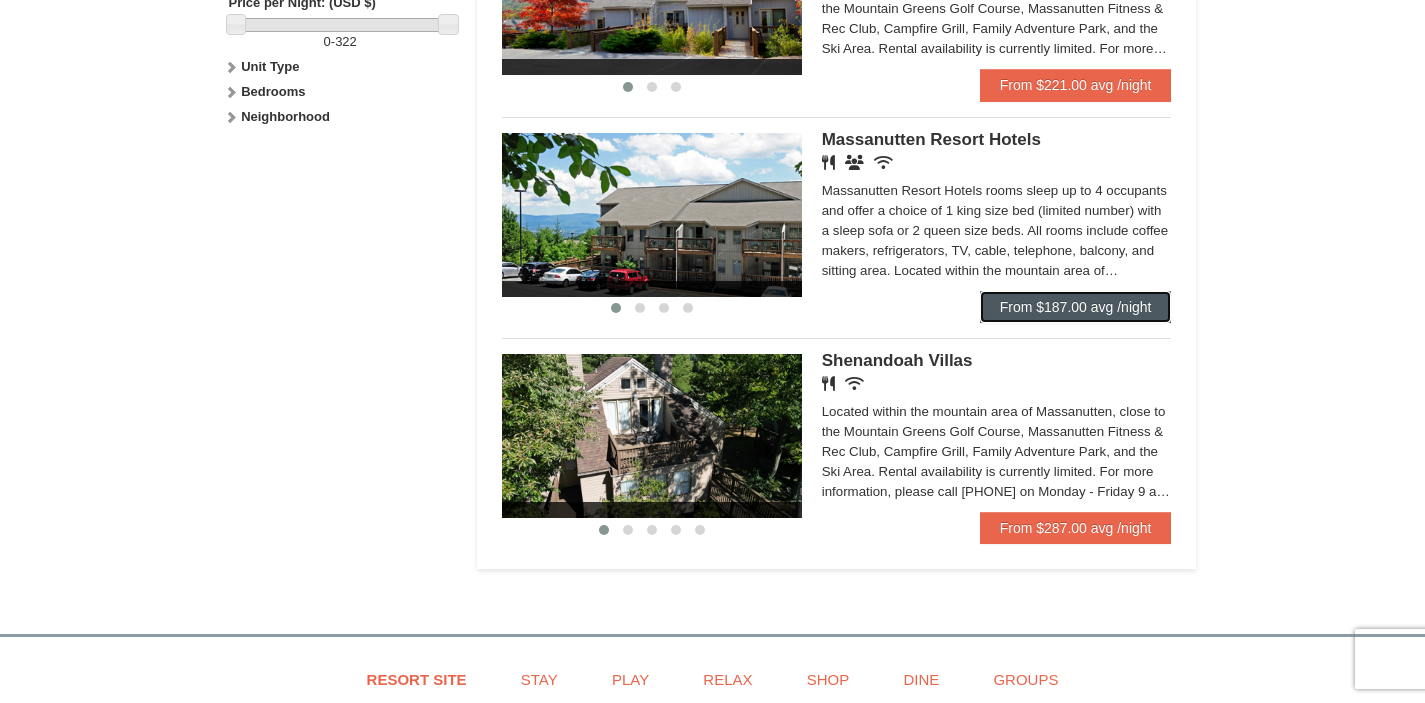 click on "From $187.00 avg /night" at bounding box center (1076, 307) 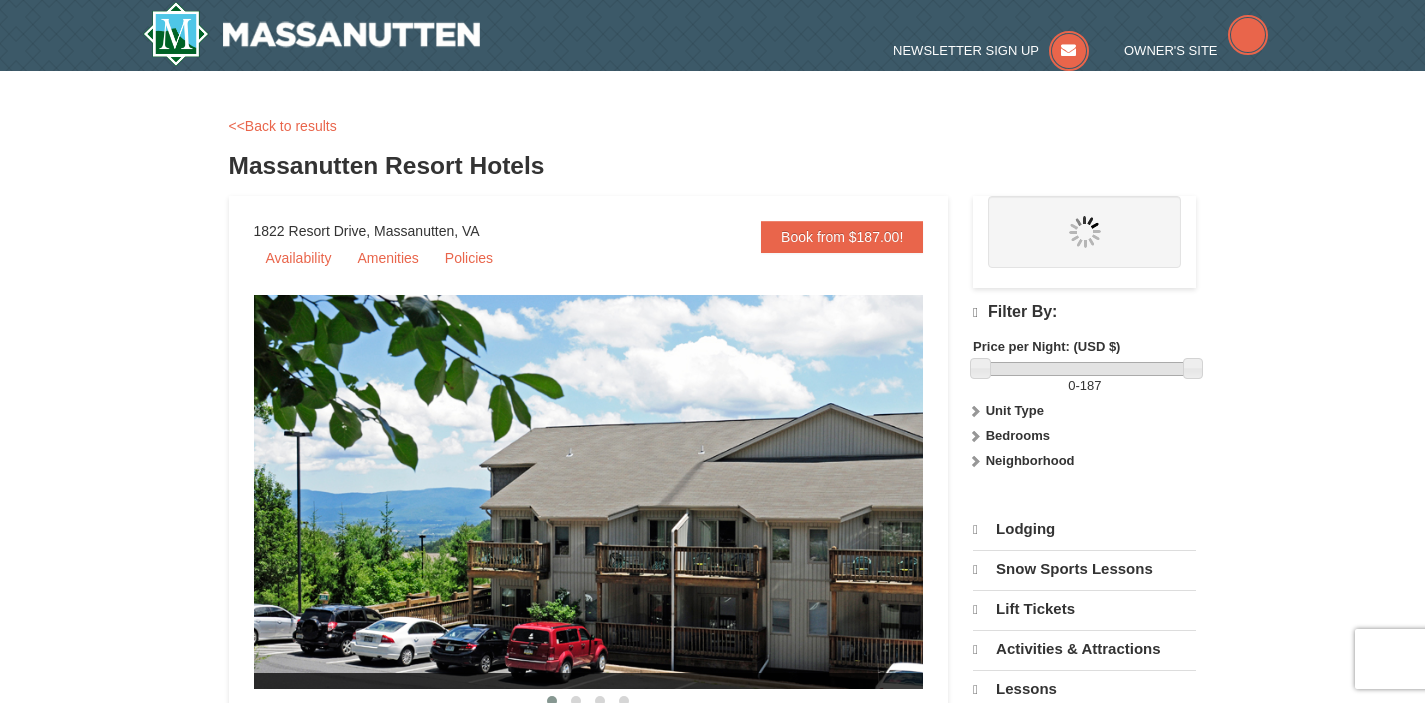 scroll, scrollTop: 0, scrollLeft: 0, axis: both 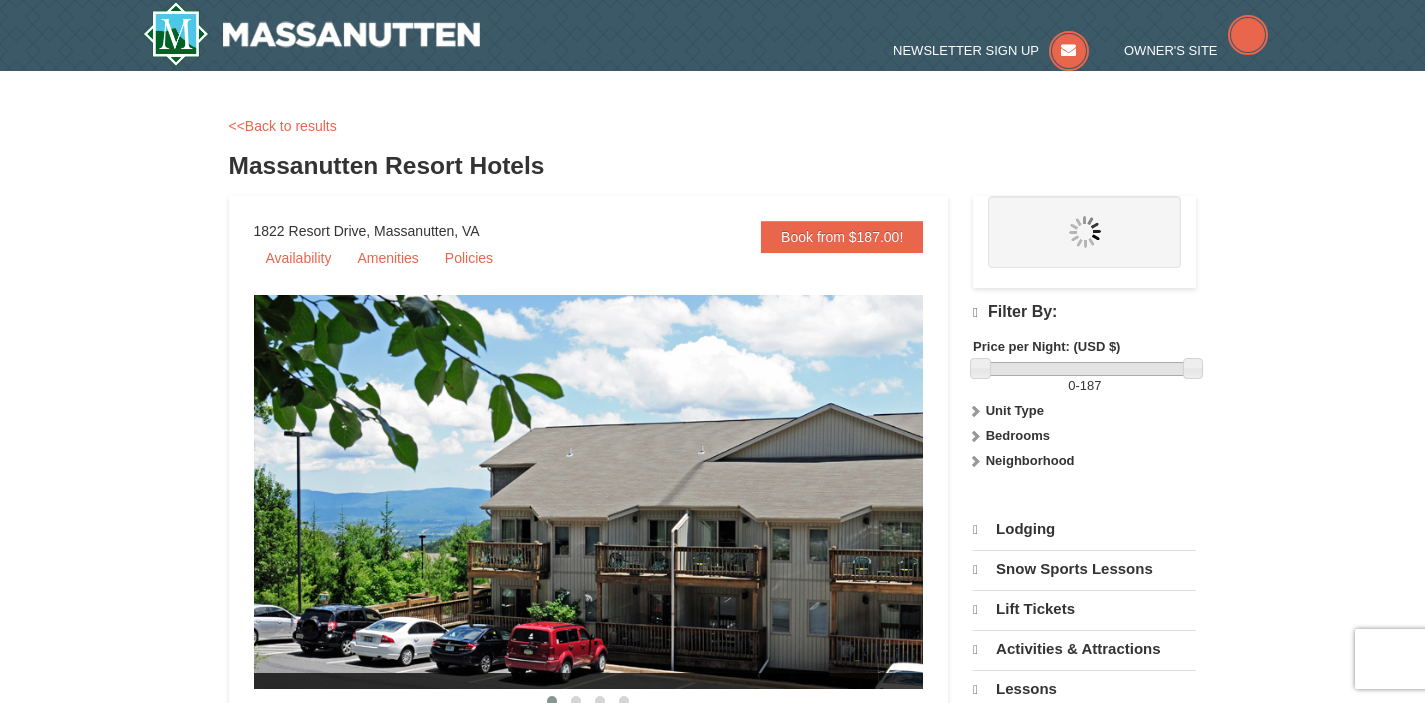 select on "8" 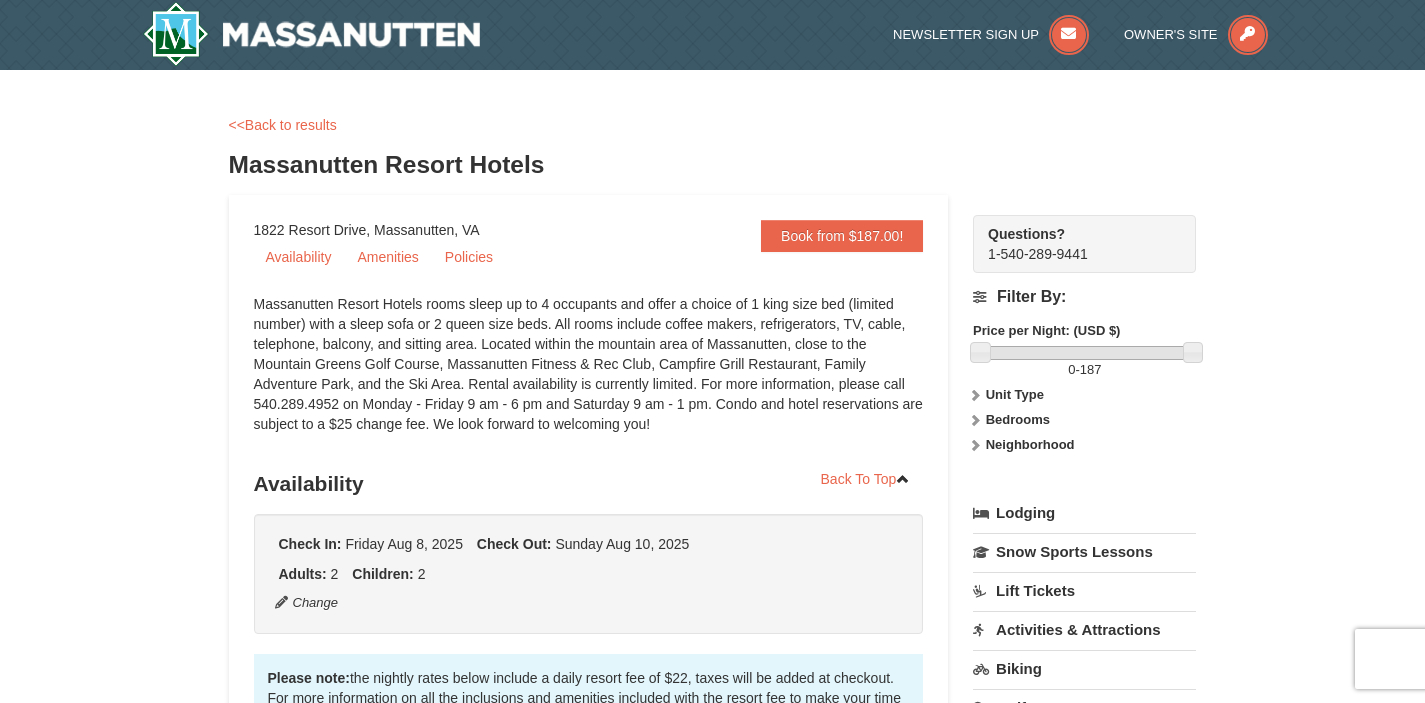 scroll, scrollTop: 3, scrollLeft: 0, axis: vertical 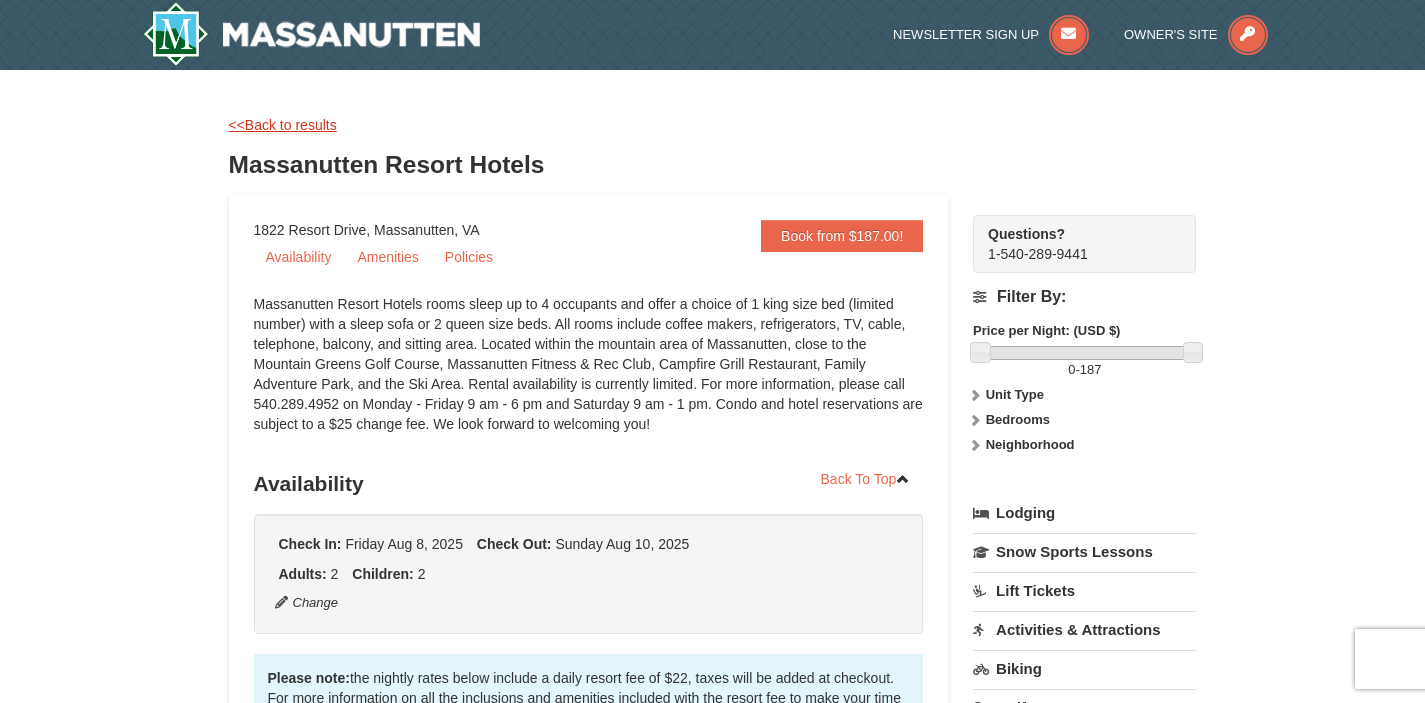 click on "<<Back to results" at bounding box center [283, 125] 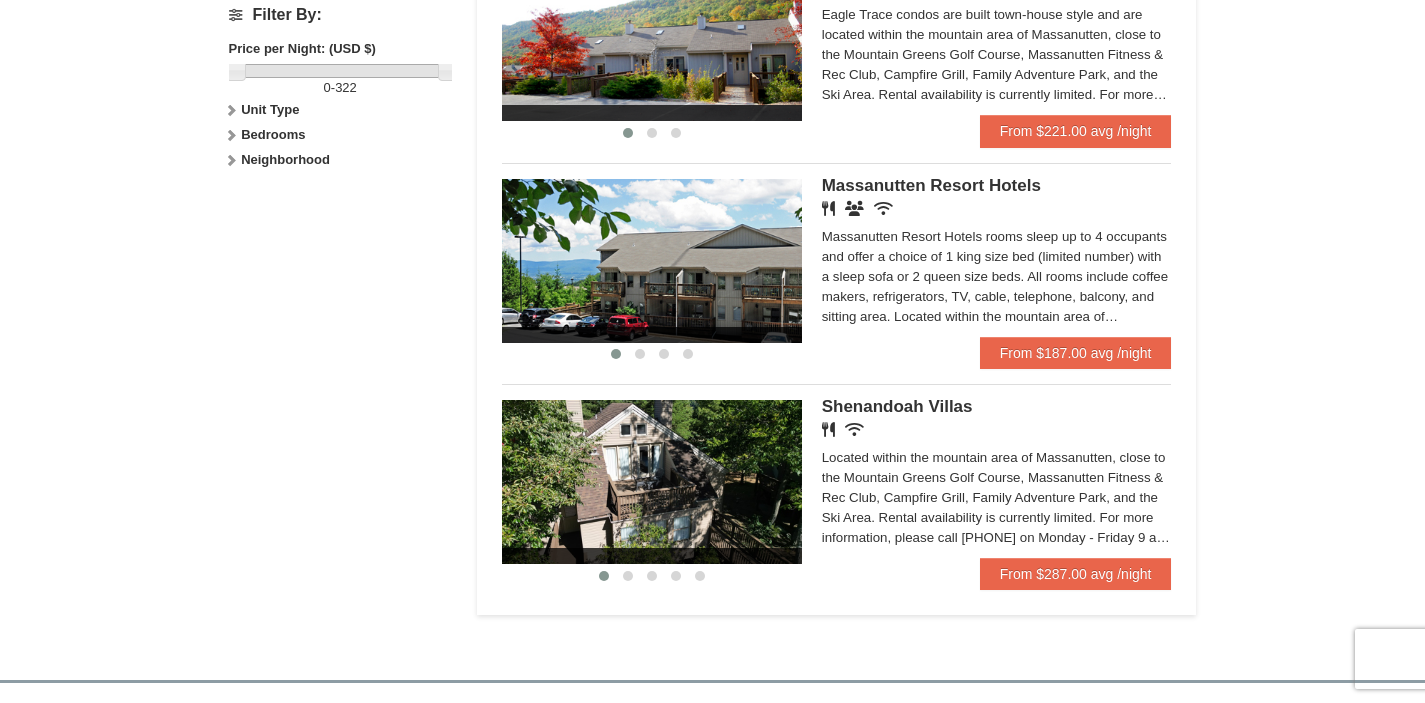 scroll, scrollTop: 951, scrollLeft: 0, axis: vertical 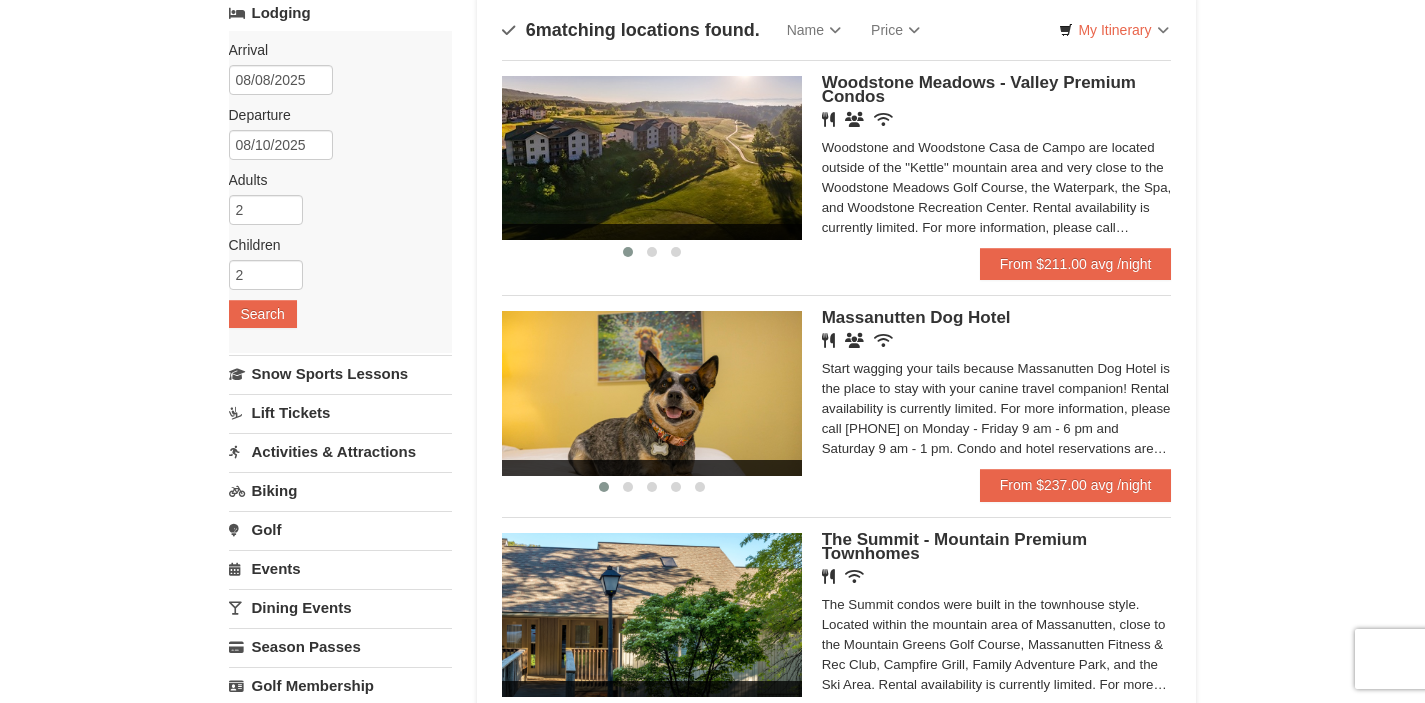 click on "Activities & Attractions" at bounding box center (340, 451) 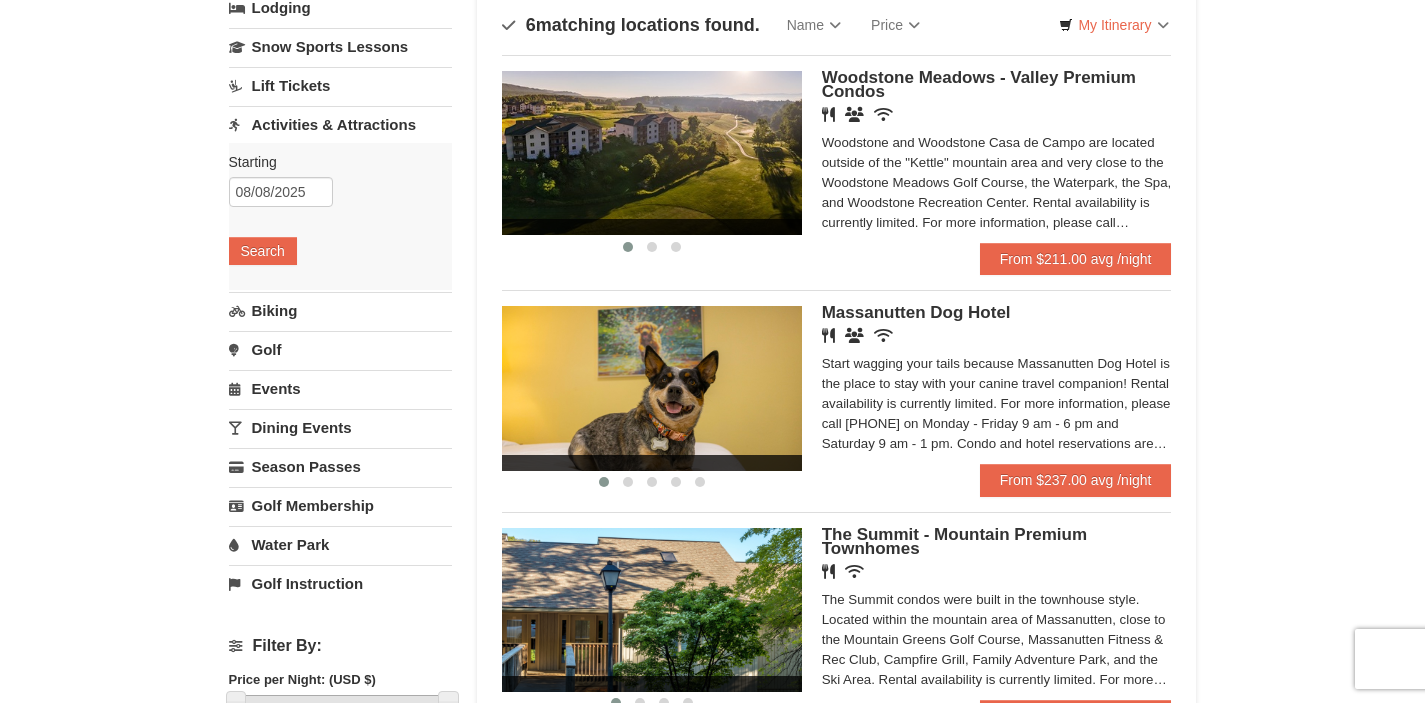 scroll, scrollTop: 148, scrollLeft: 0, axis: vertical 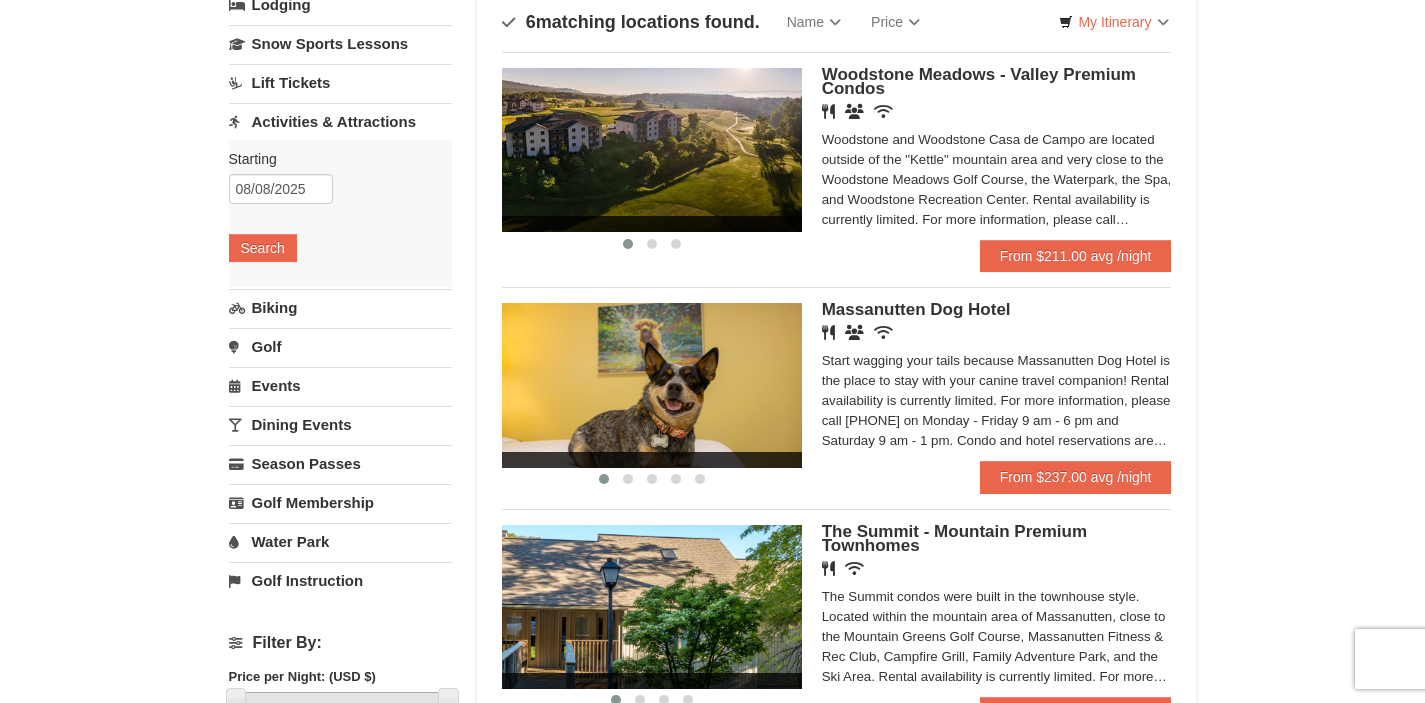 click on "Water Park" at bounding box center [340, 541] 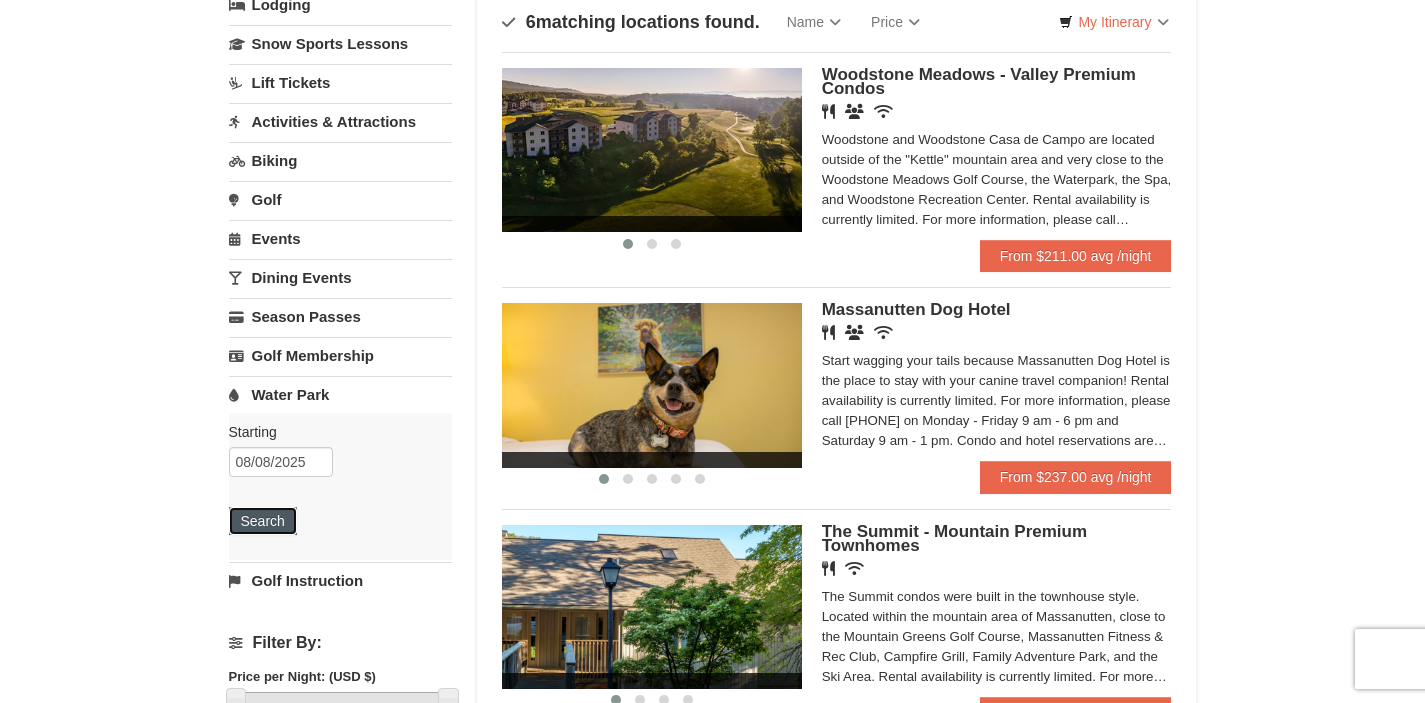 click on "Search" at bounding box center [263, 521] 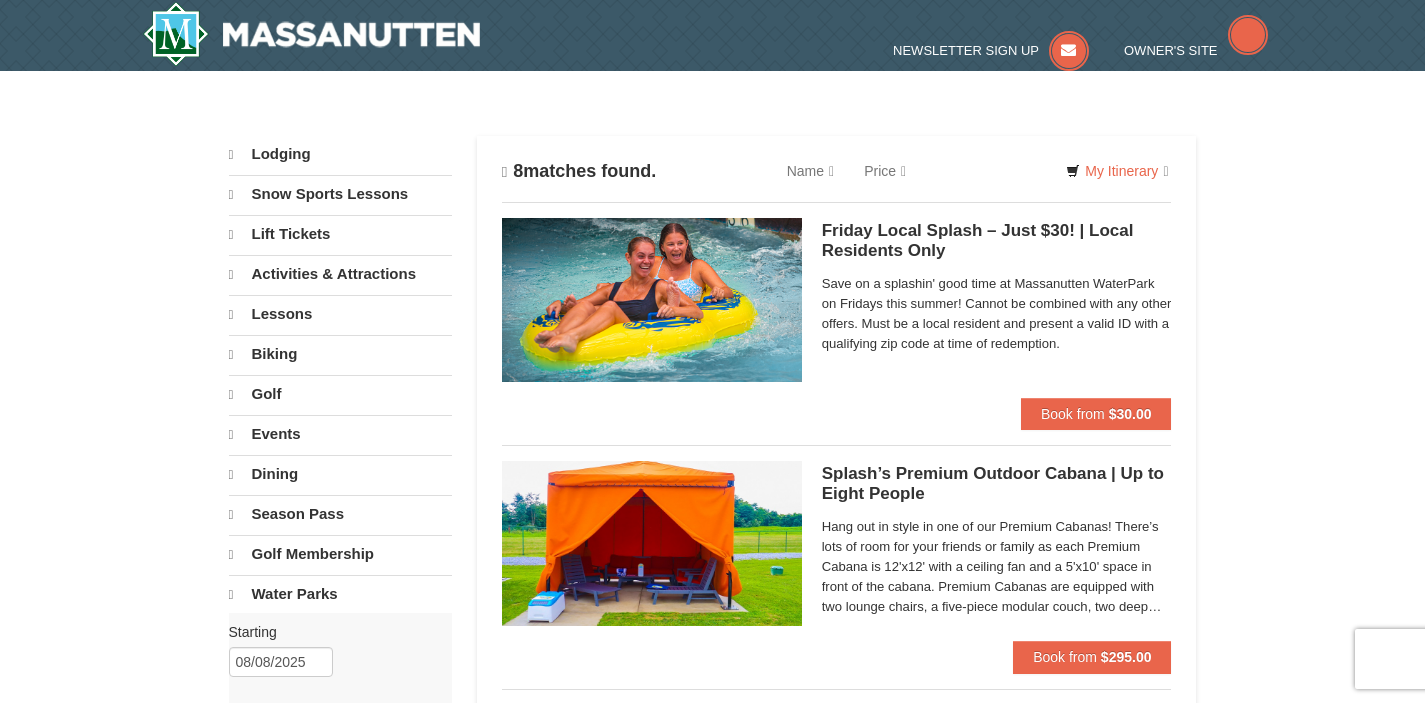 scroll, scrollTop: 0, scrollLeft: 0, axis: both 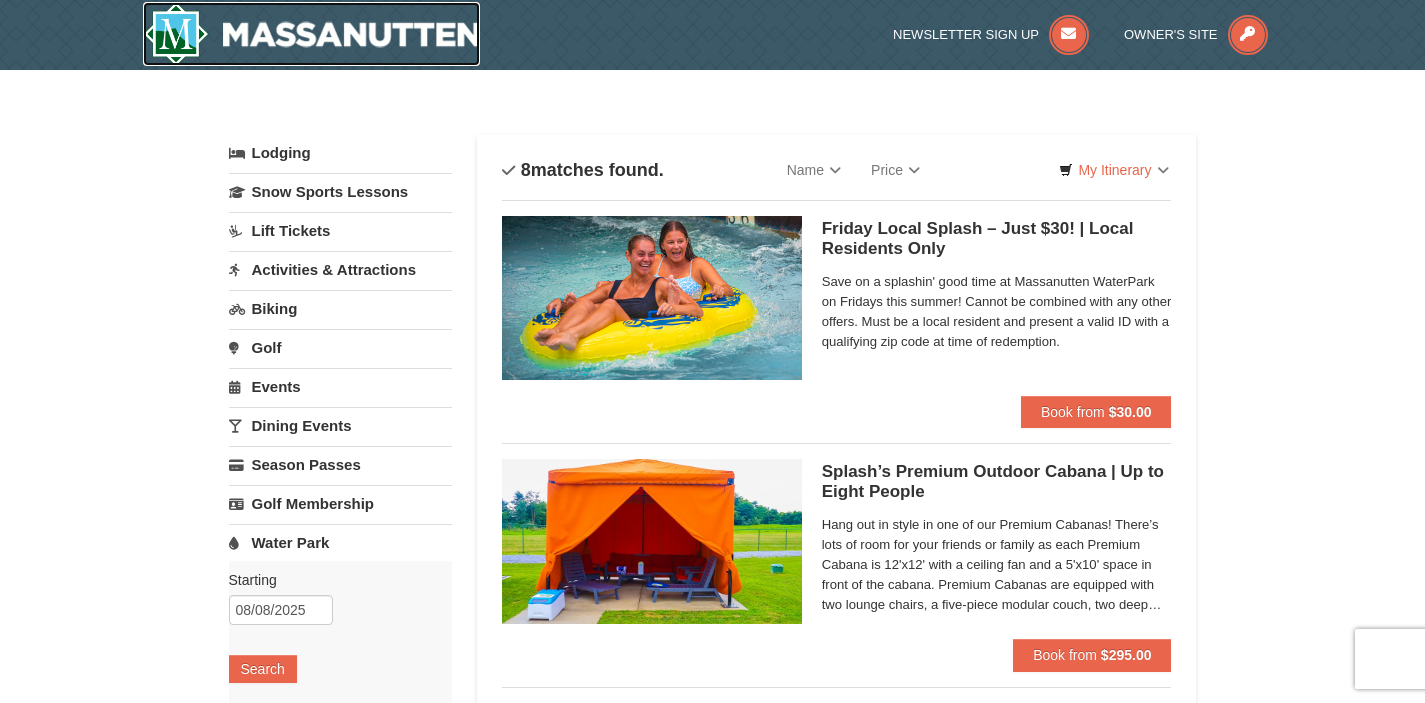 click at bounding box center [312, 34] 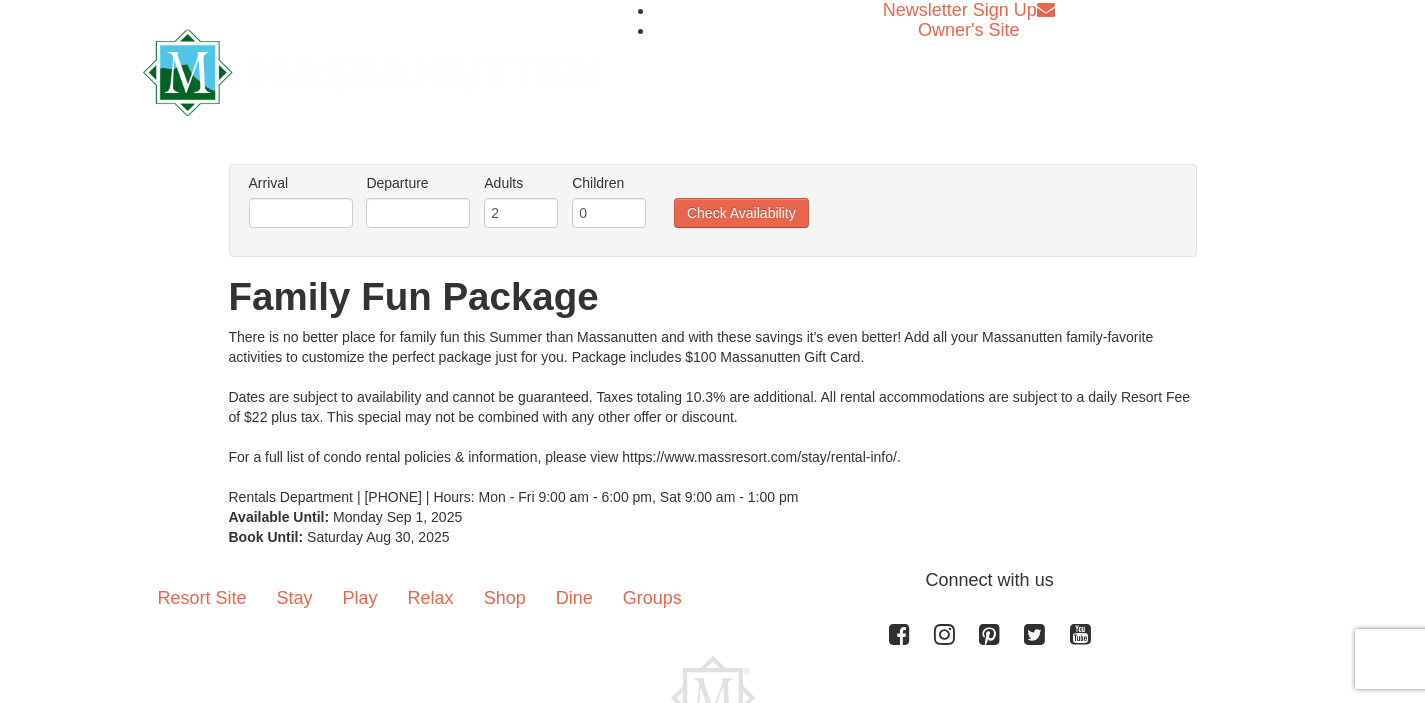 scroll, scrollTop: 0, scrollLeft: 0, axis: both 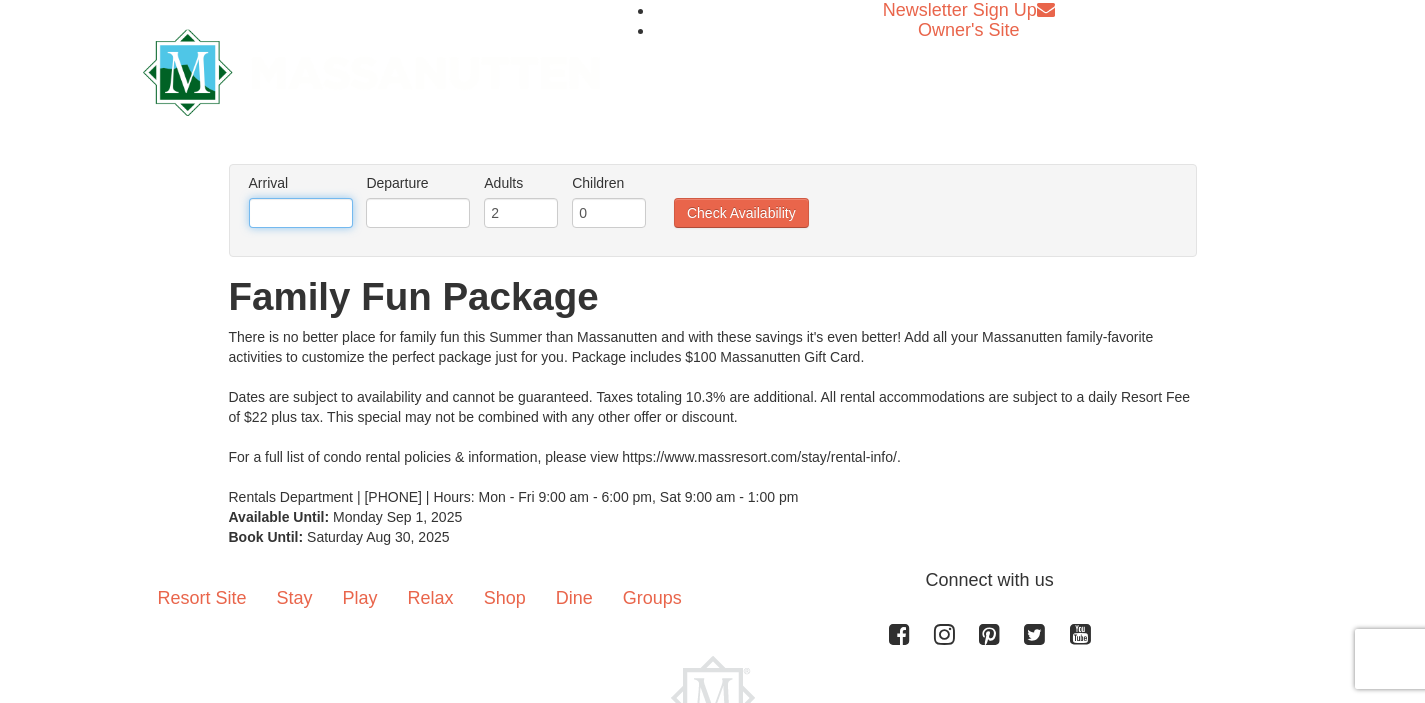 click at bounding box center (301, 213) 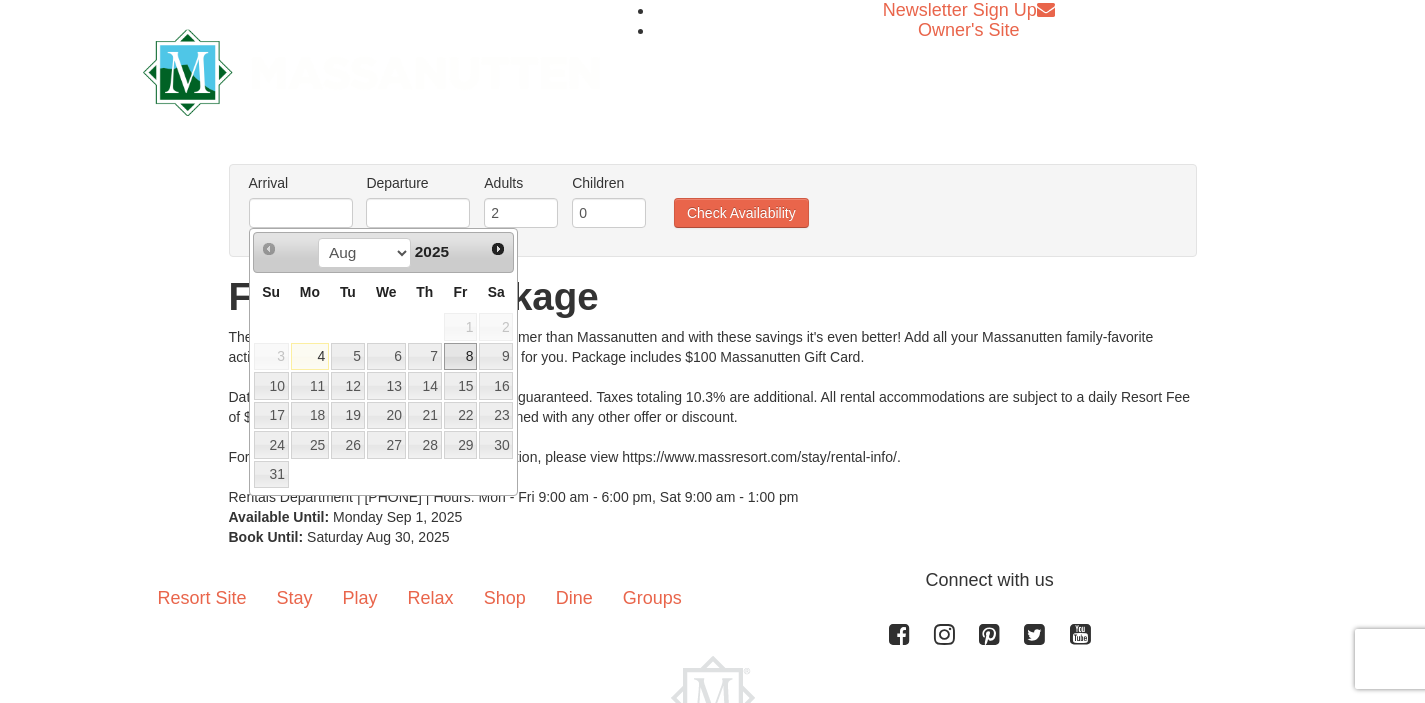click on "8" at bounding box center [461, 357] 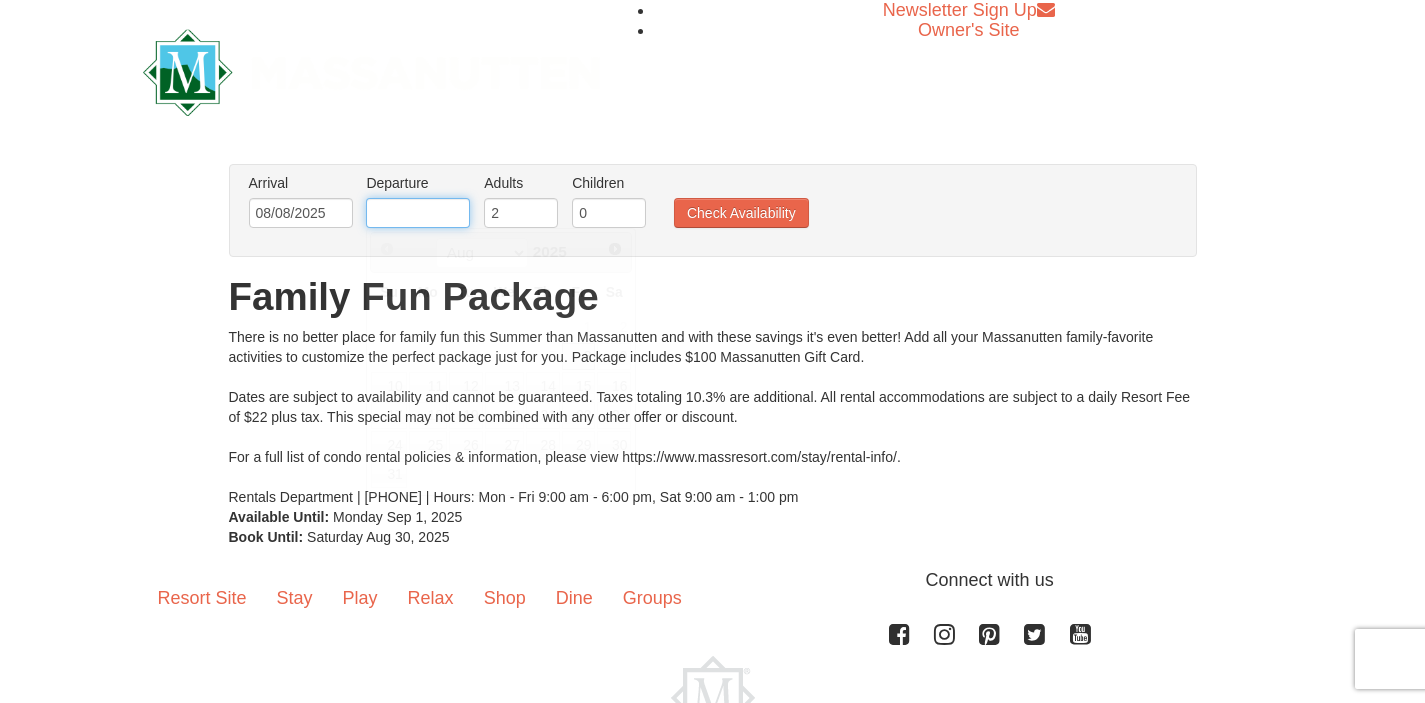 click at bounding box center (418, 213) 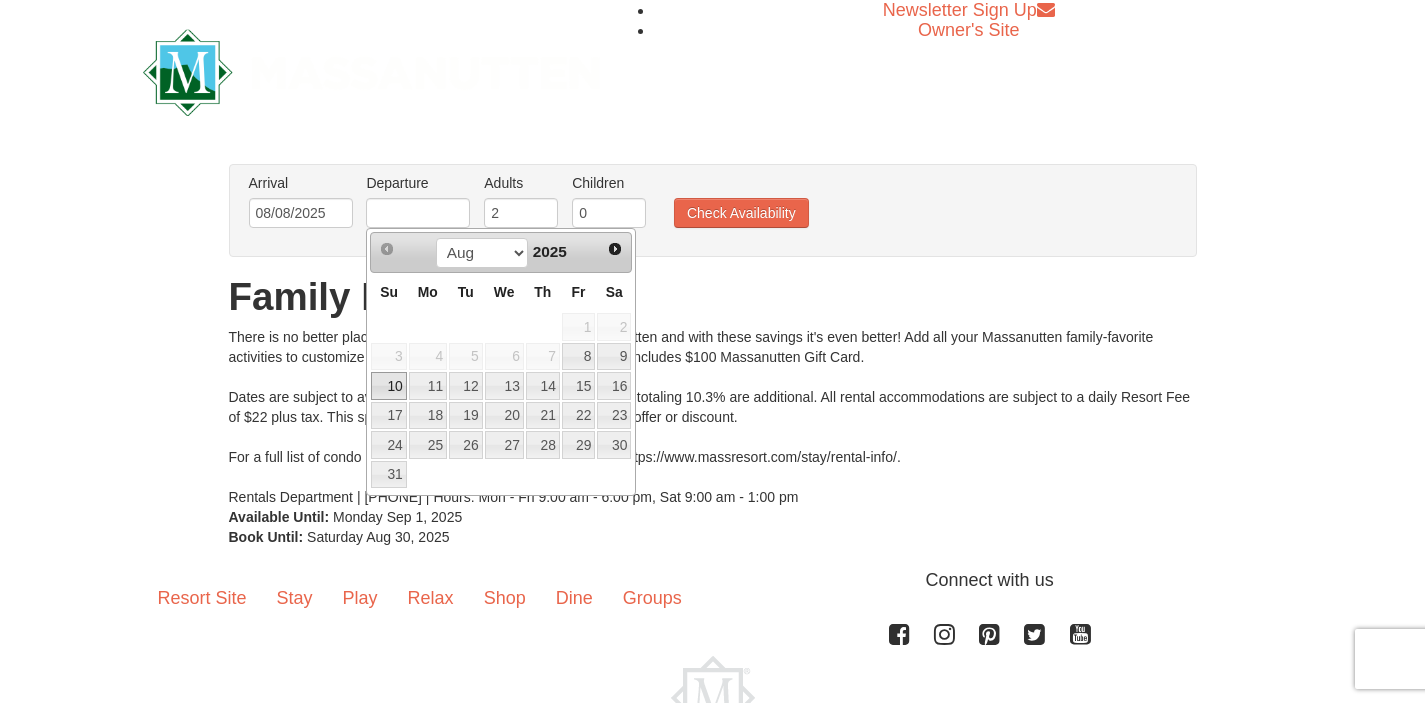 click on "10" at bounding box center (388, 386) 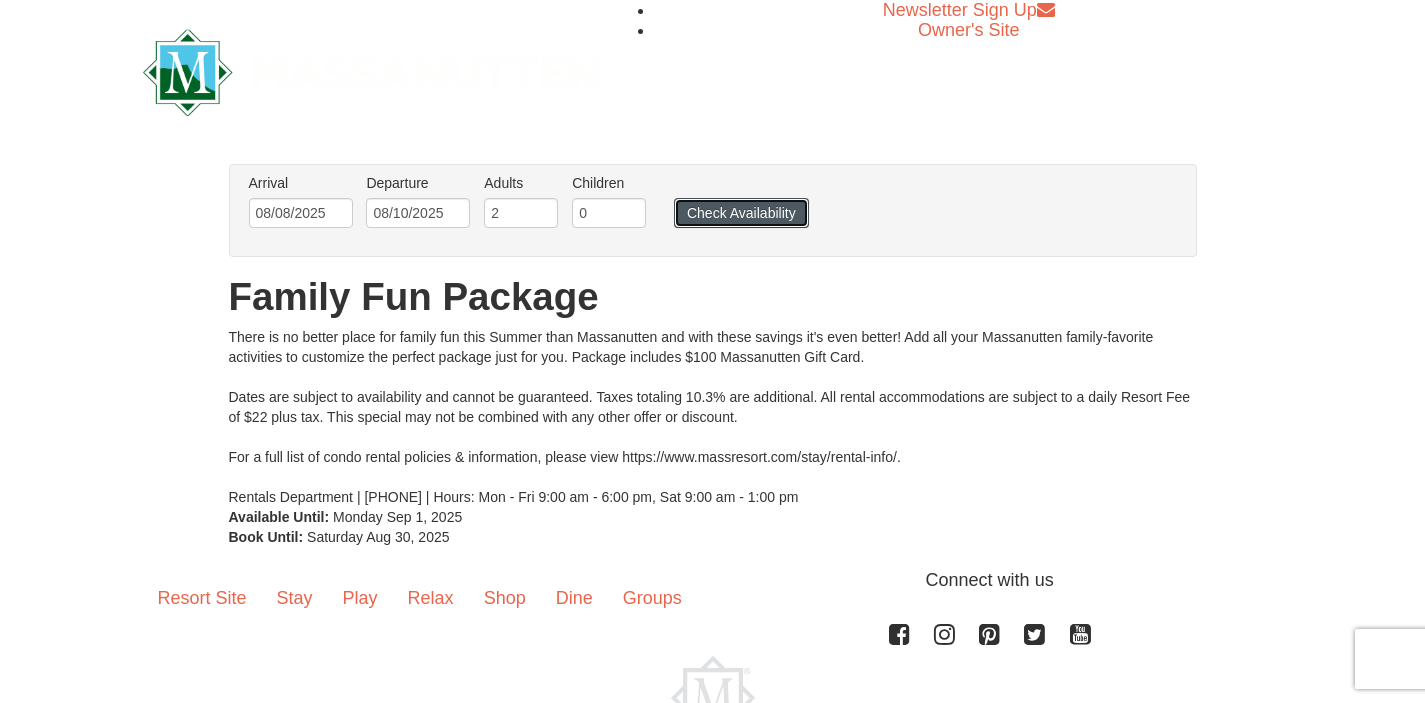 click on "Check Availability" at bounding box center [741, 213] 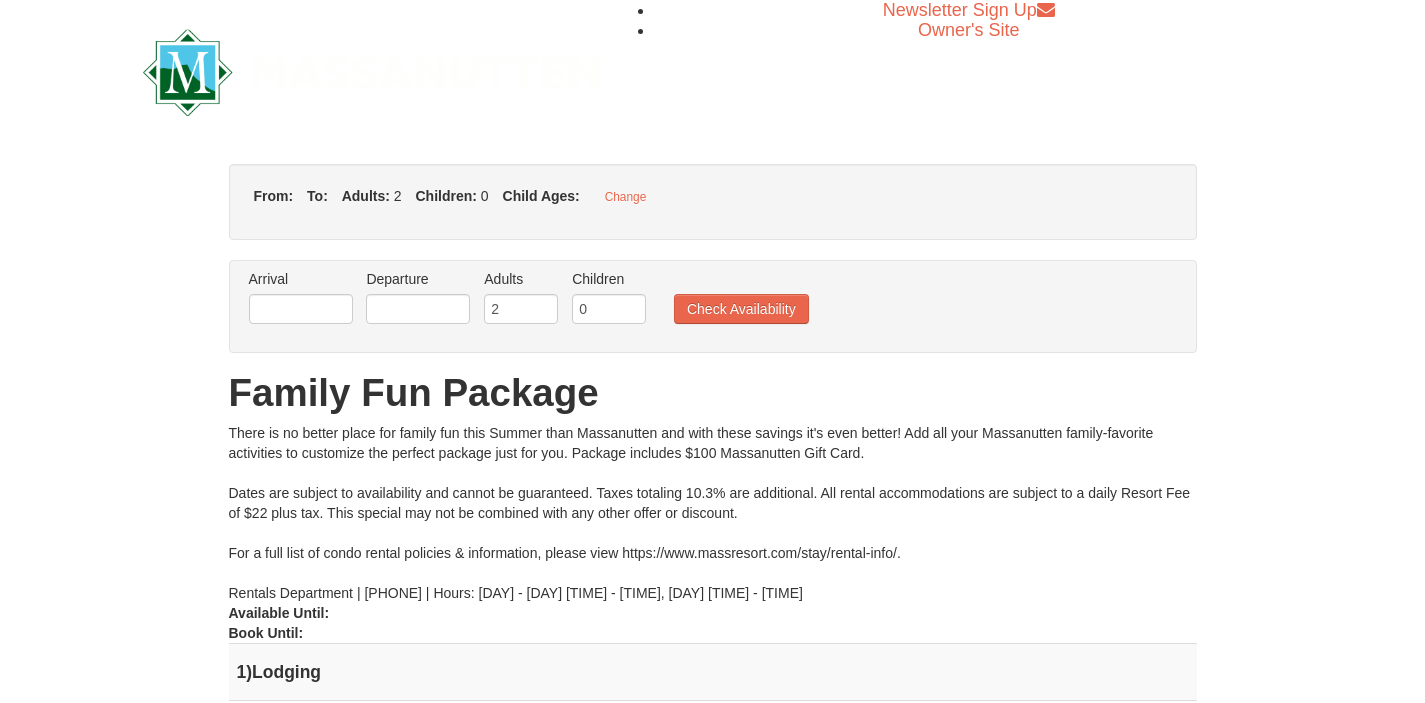 type on "08/08/2025" 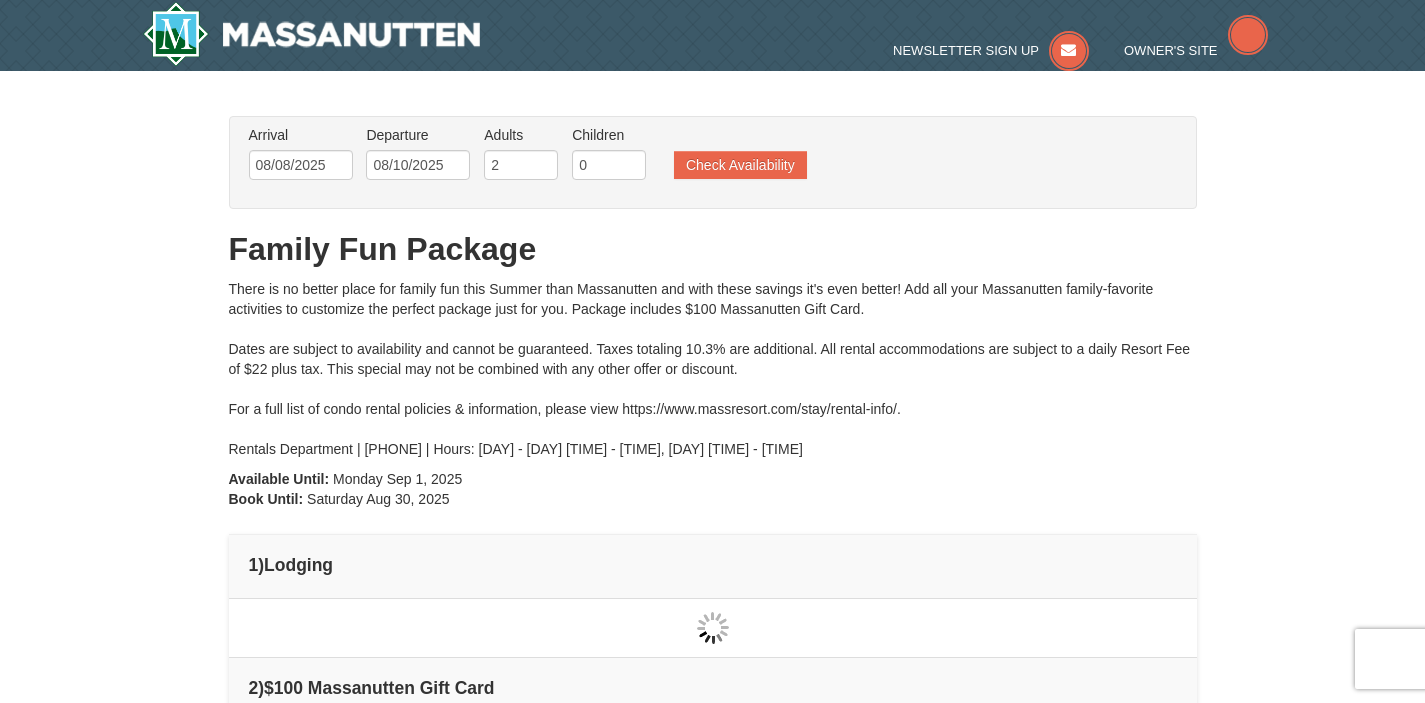 scroll, scrollTop: 0, scrollLeft: 0, axis: both 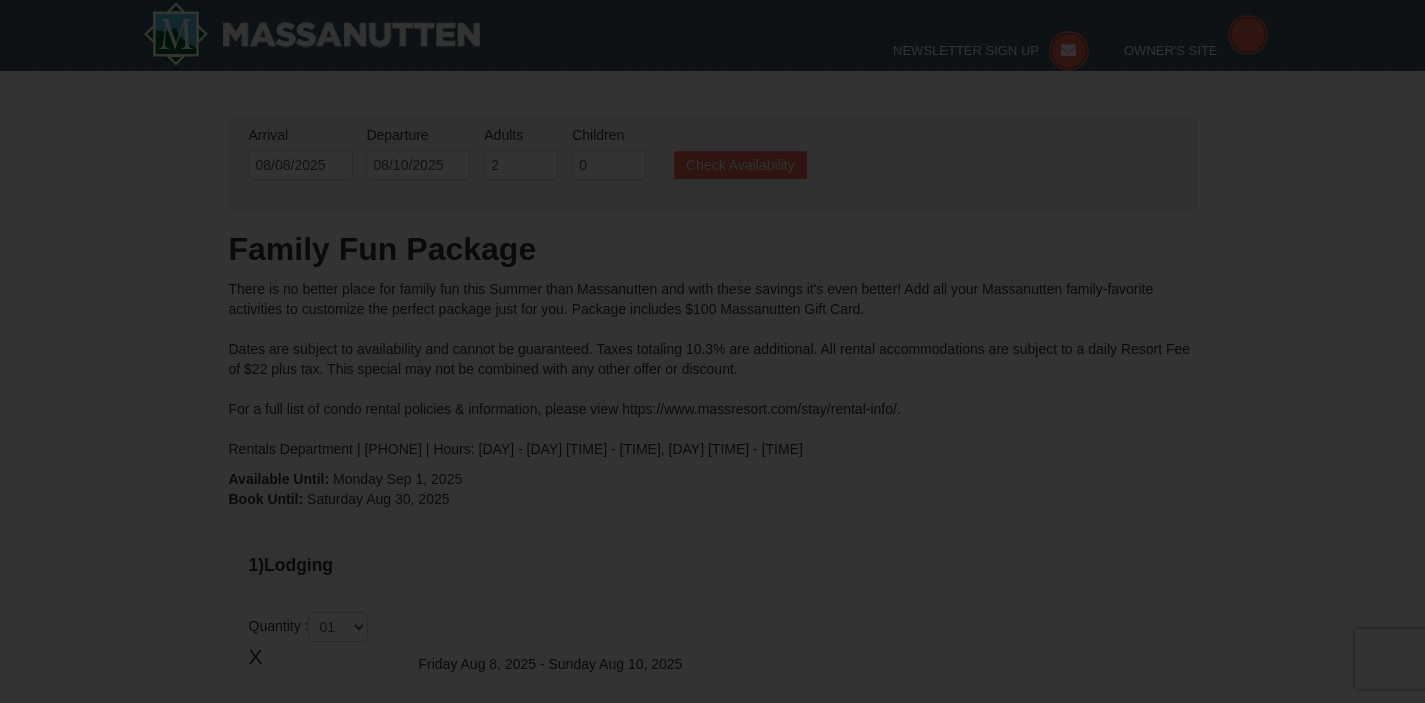 type on "08/08/2025" 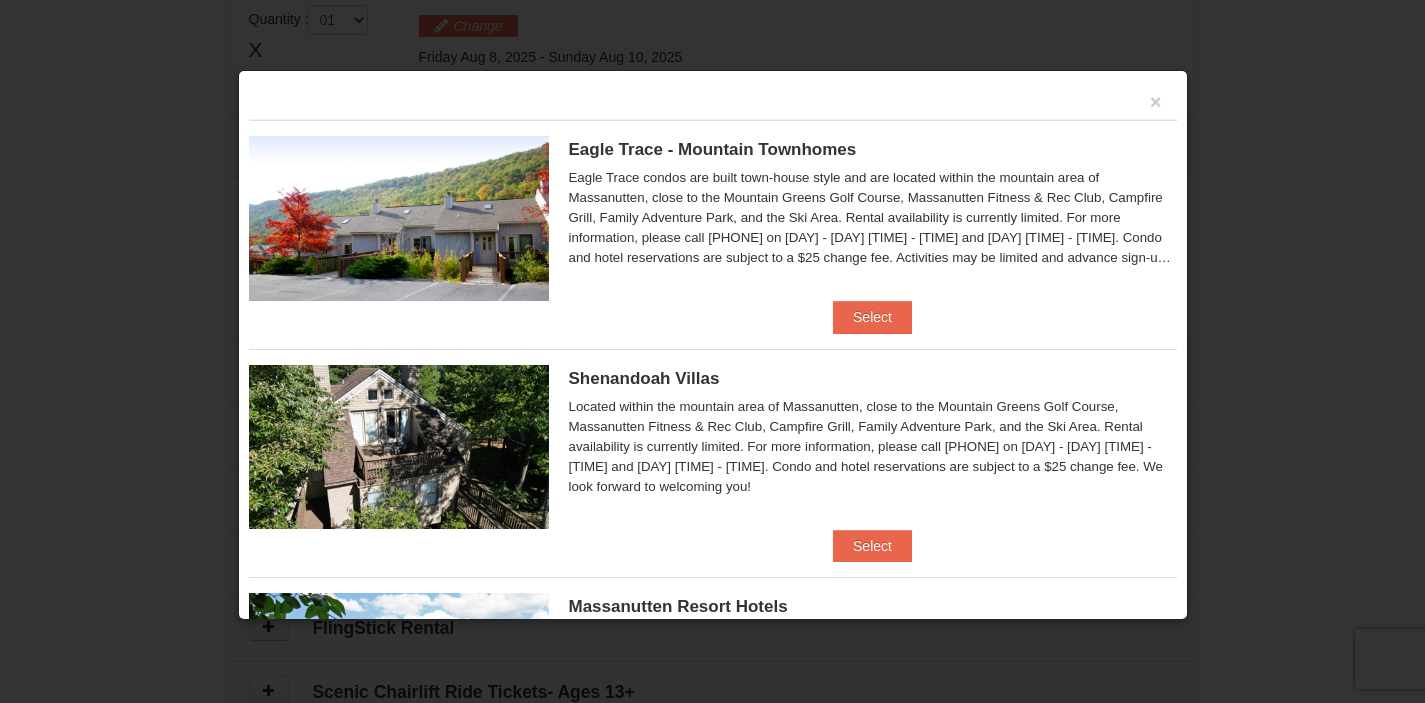 scroll, scrollTop: 611, scrollLeft: 0, axis: vertical 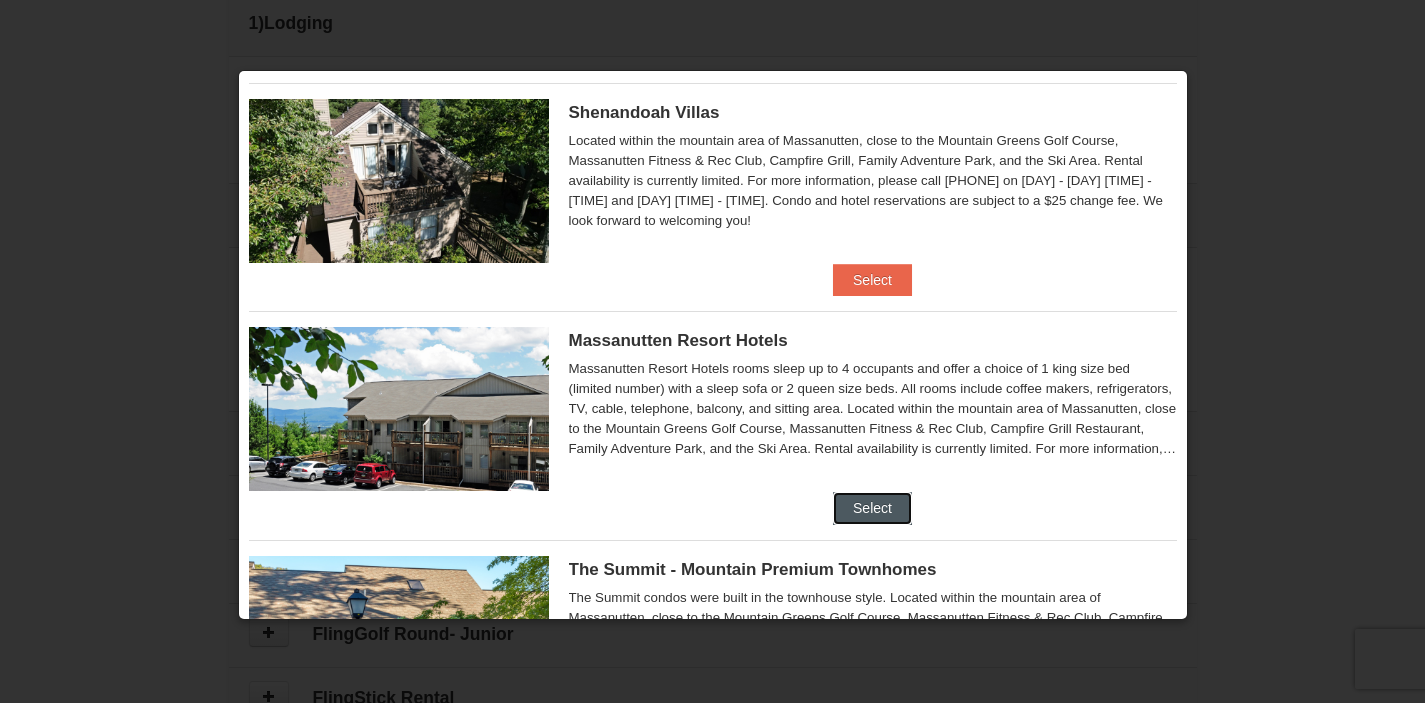 click on "Select" at bounding box center (872, 508) 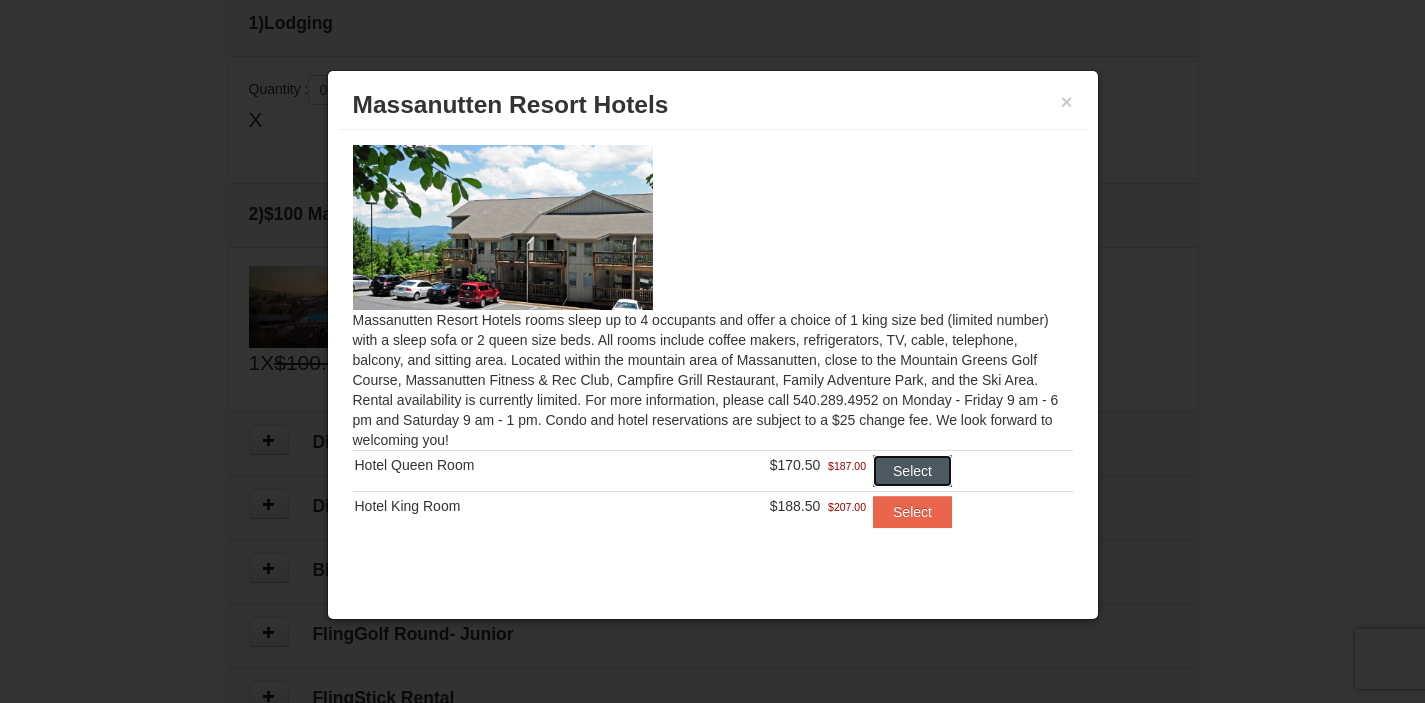 click on "Select" at bounding box center (912, 471) 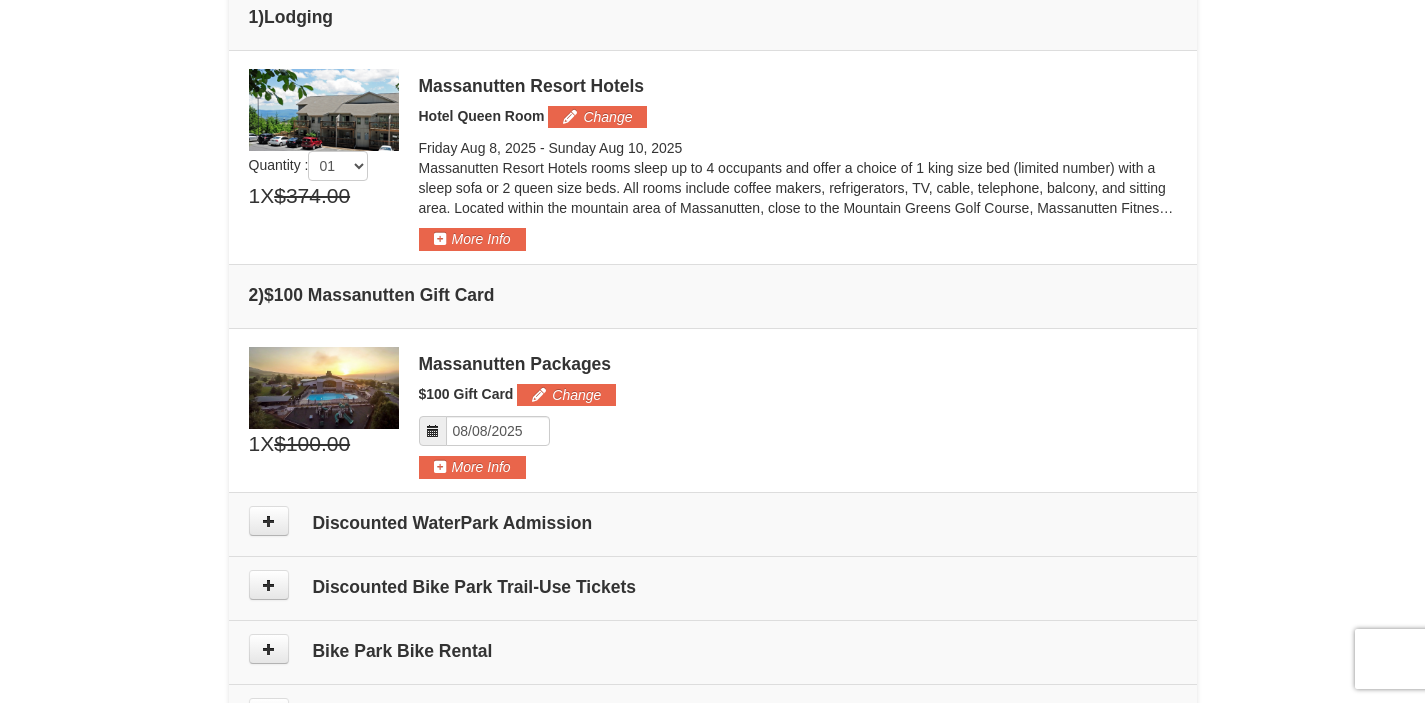 scroll, scrollTop: 647, scrollLeft: 0, axis: vertical 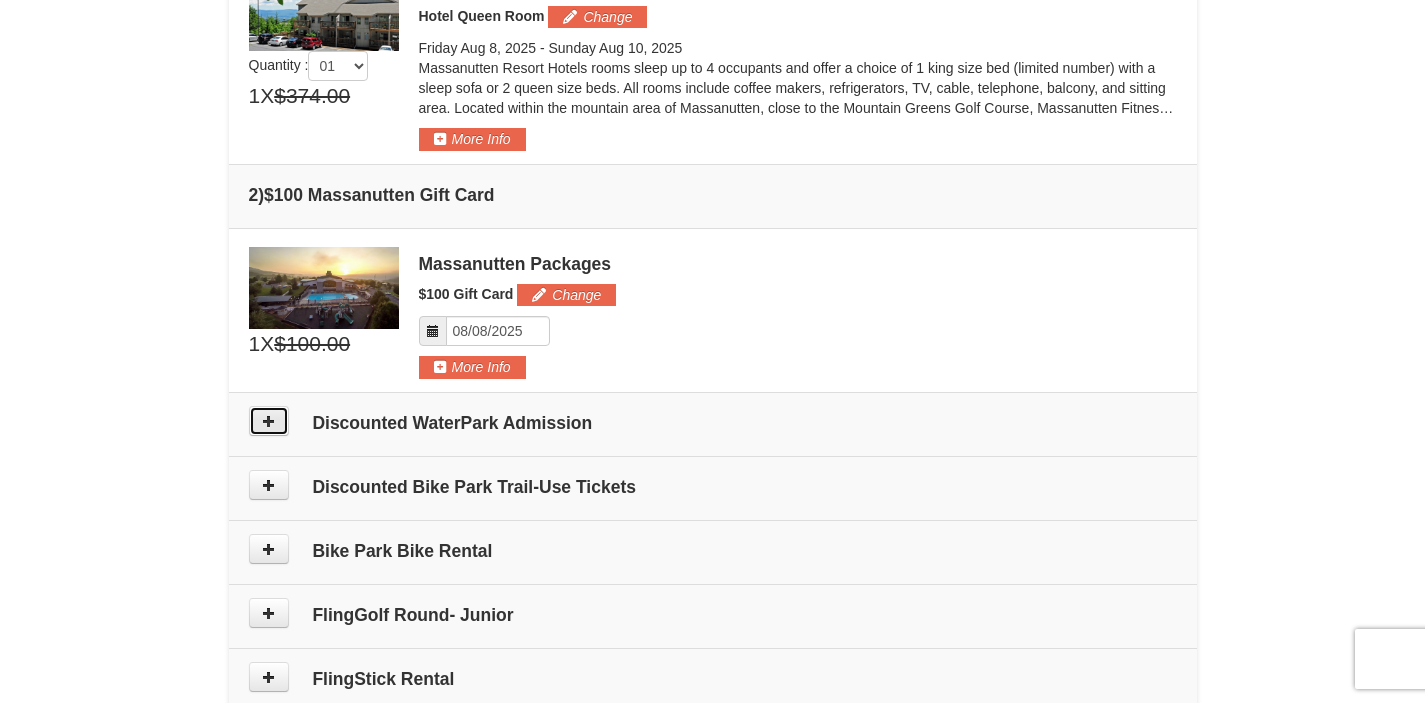 click at bounding box center [269, 421] 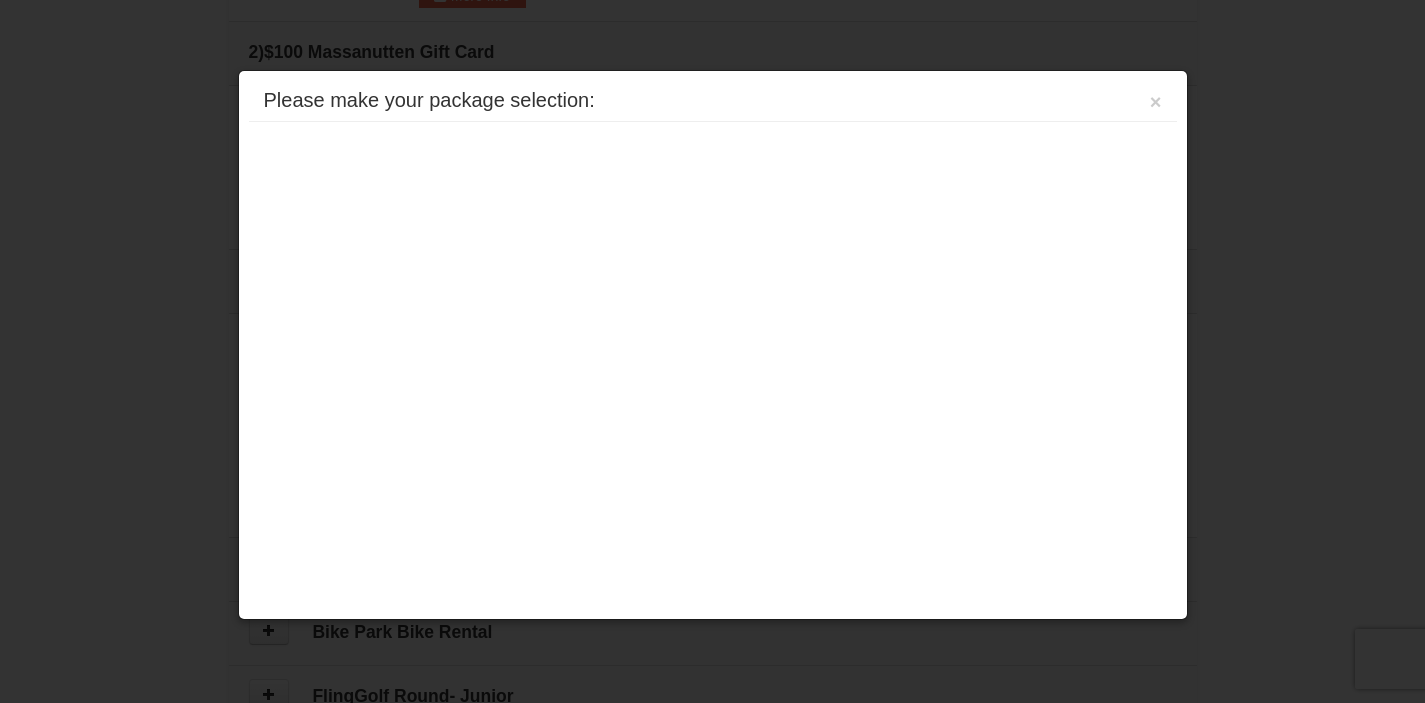 scroll, scrollTop: 1025, scrollLeft: 0, axis: vertical 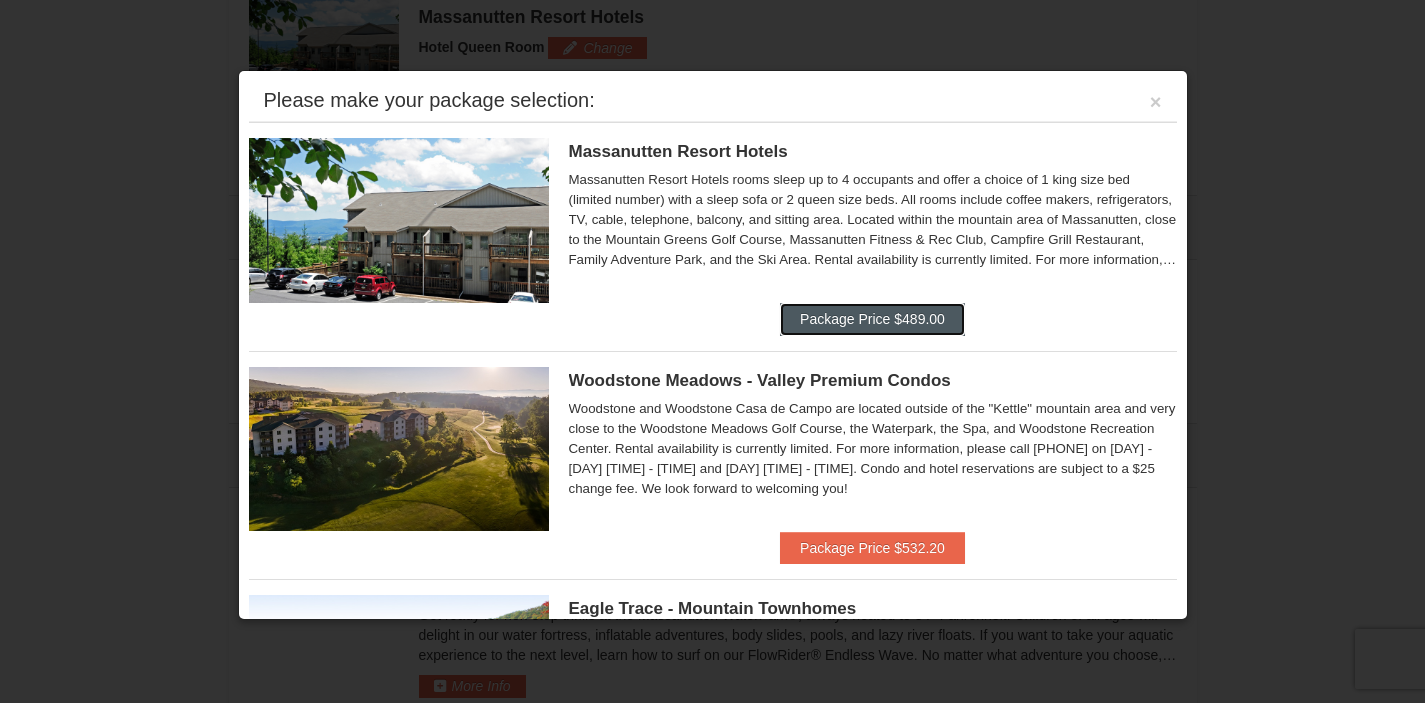 click on "Package Price $489.00" at bounding box center (872, 319) 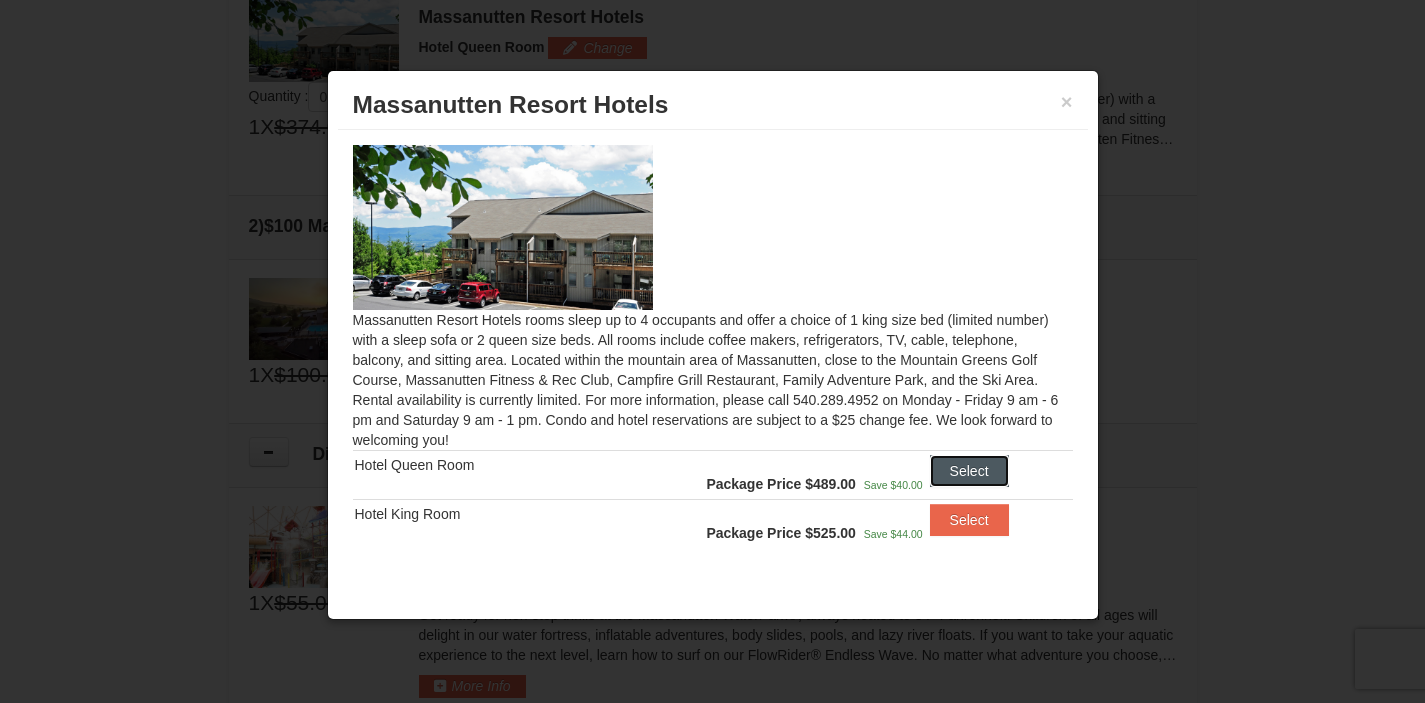 click on "Select" at bounding box center (969, 471) 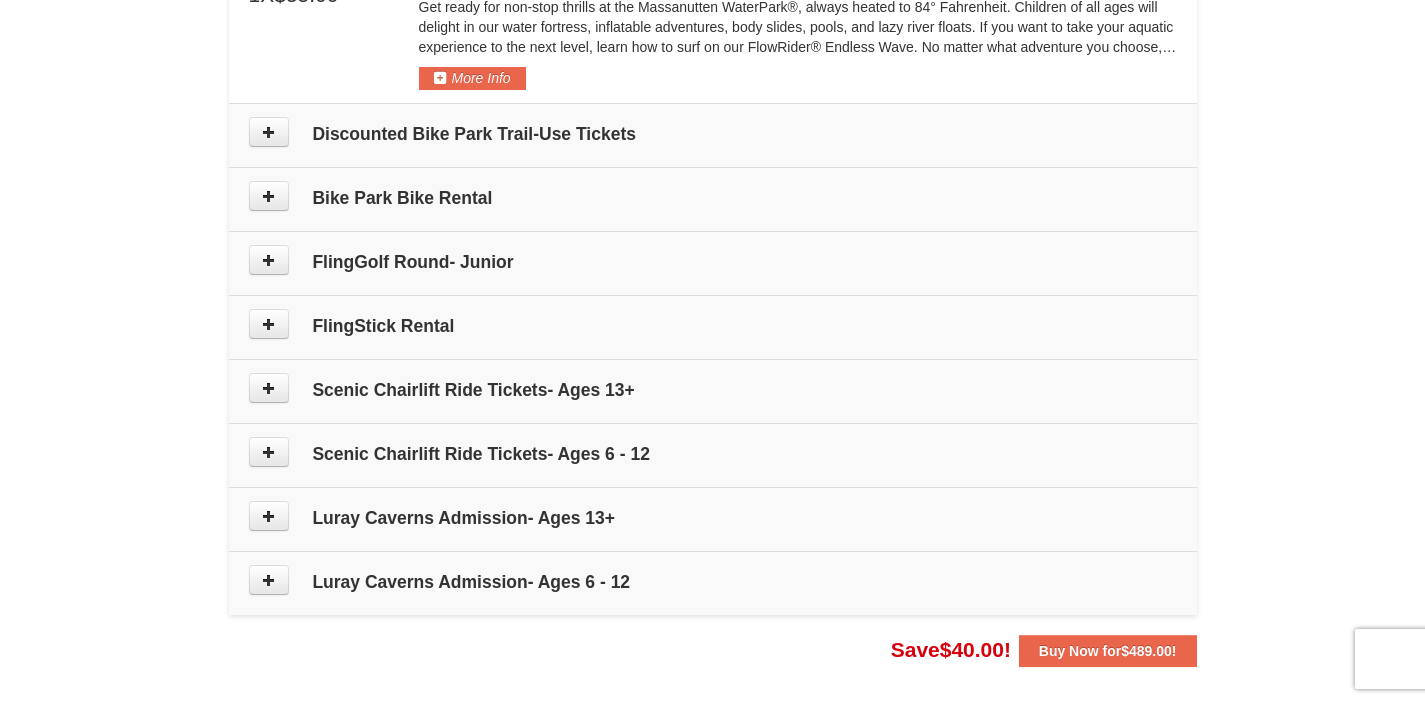 scroll, scrollTop: 1493, scrollLeft: 0, axis: vertical 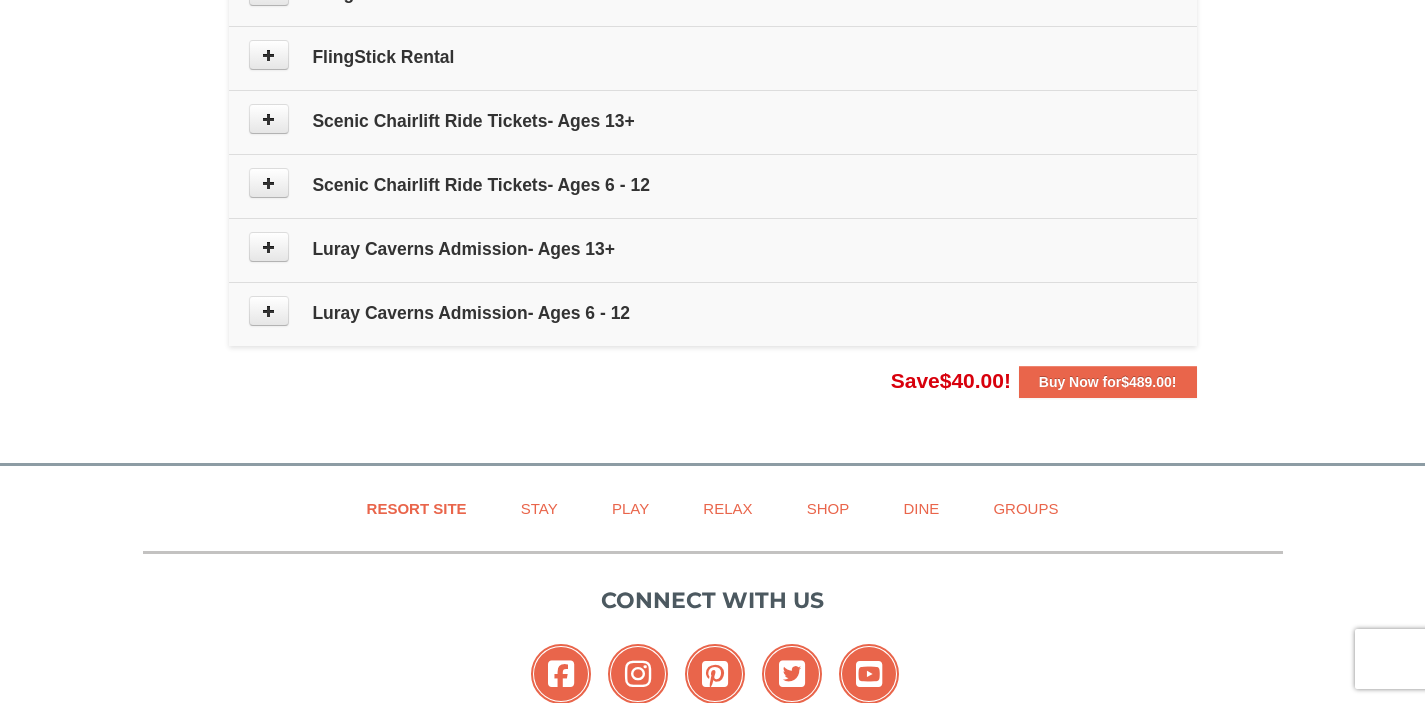 click on "×
From:
To:
Adults:
2
Children:
0
Change
Arrival Please format dates MM/DD/YYYY Please format dates MM/DD/YYYY
08/08/2025
Departure Please format dates MM/DD/YYYY Please format dates MM/DD/YYYY
08/10/2025
Adults
2" at bounding box center [713, -490] 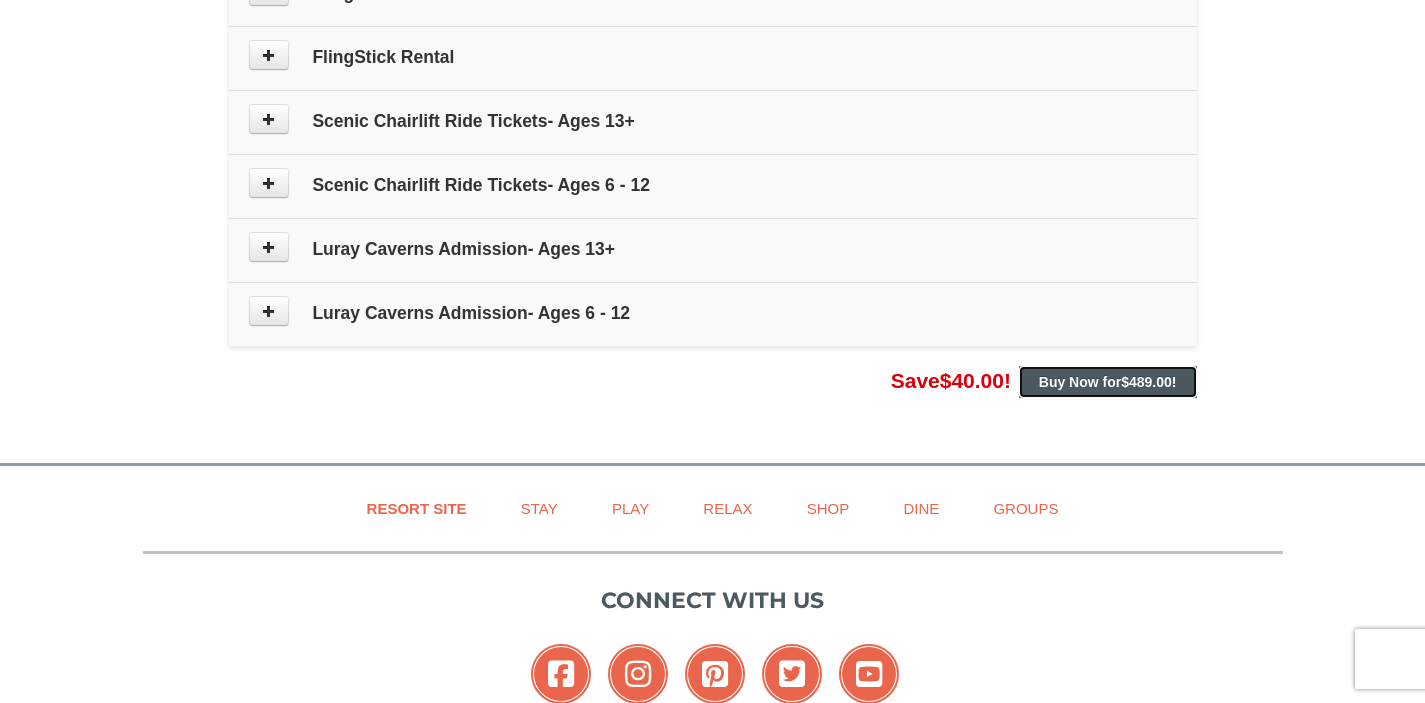 click on "Buy Now for
$489.00 !" at bounding box center [1108, 382] 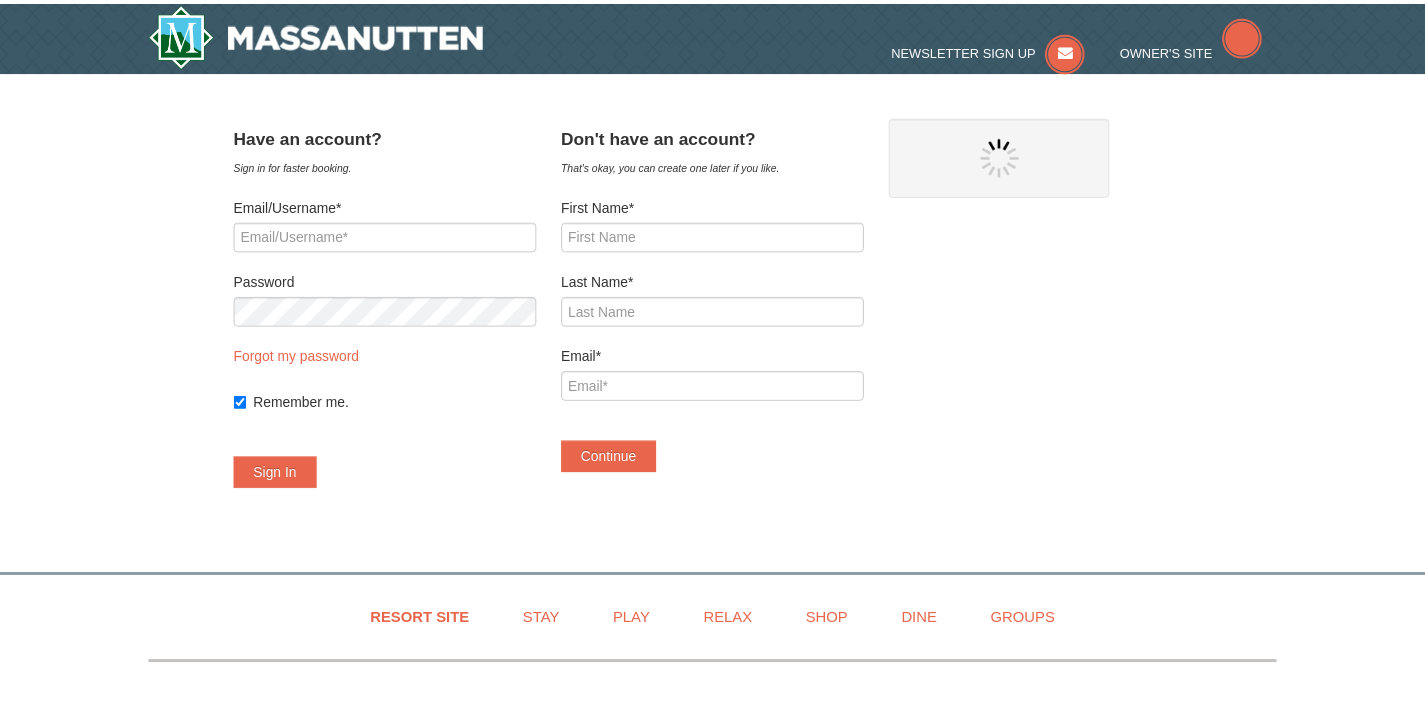 scroll, scrollTop: 0, scrollLeft: 0, axis: both 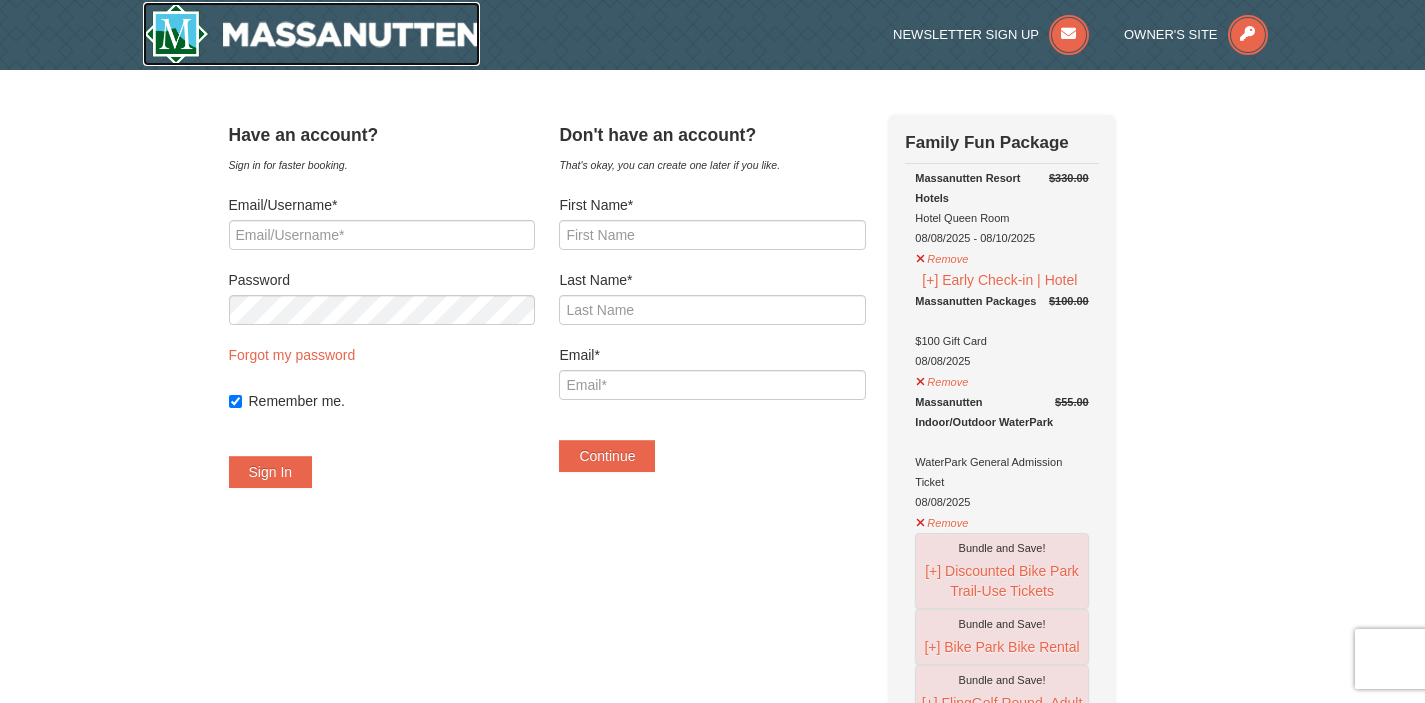 click at bounding box center [312, 34] 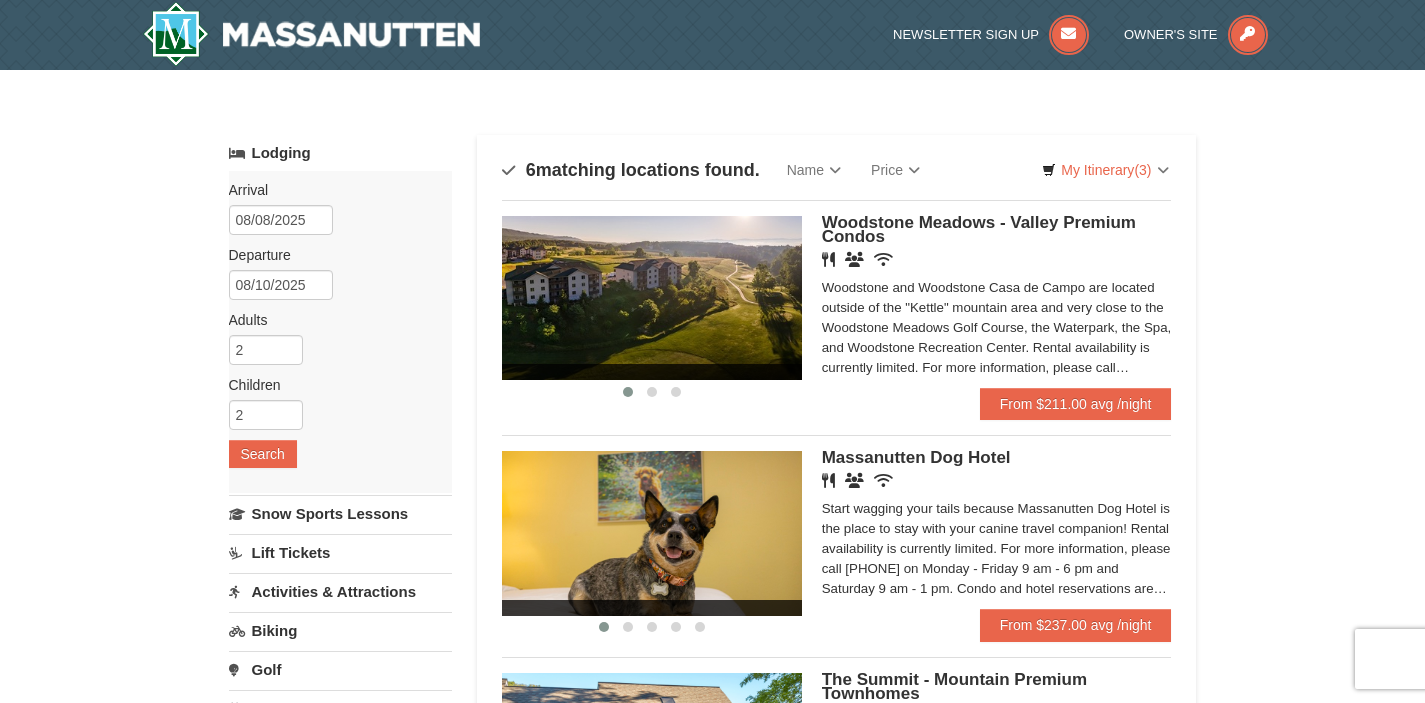 scroll, scrollTop: 0, scrollLeft: 0, axis: both 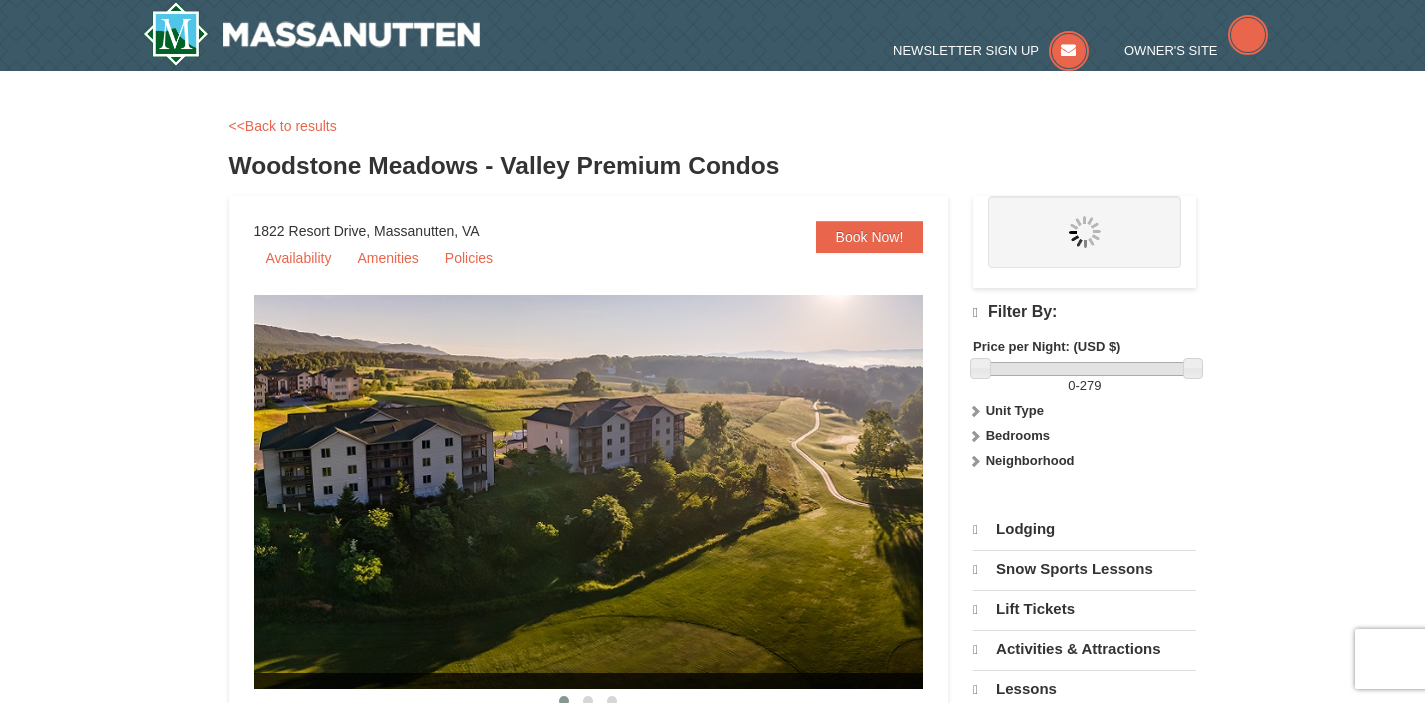 select on "8" 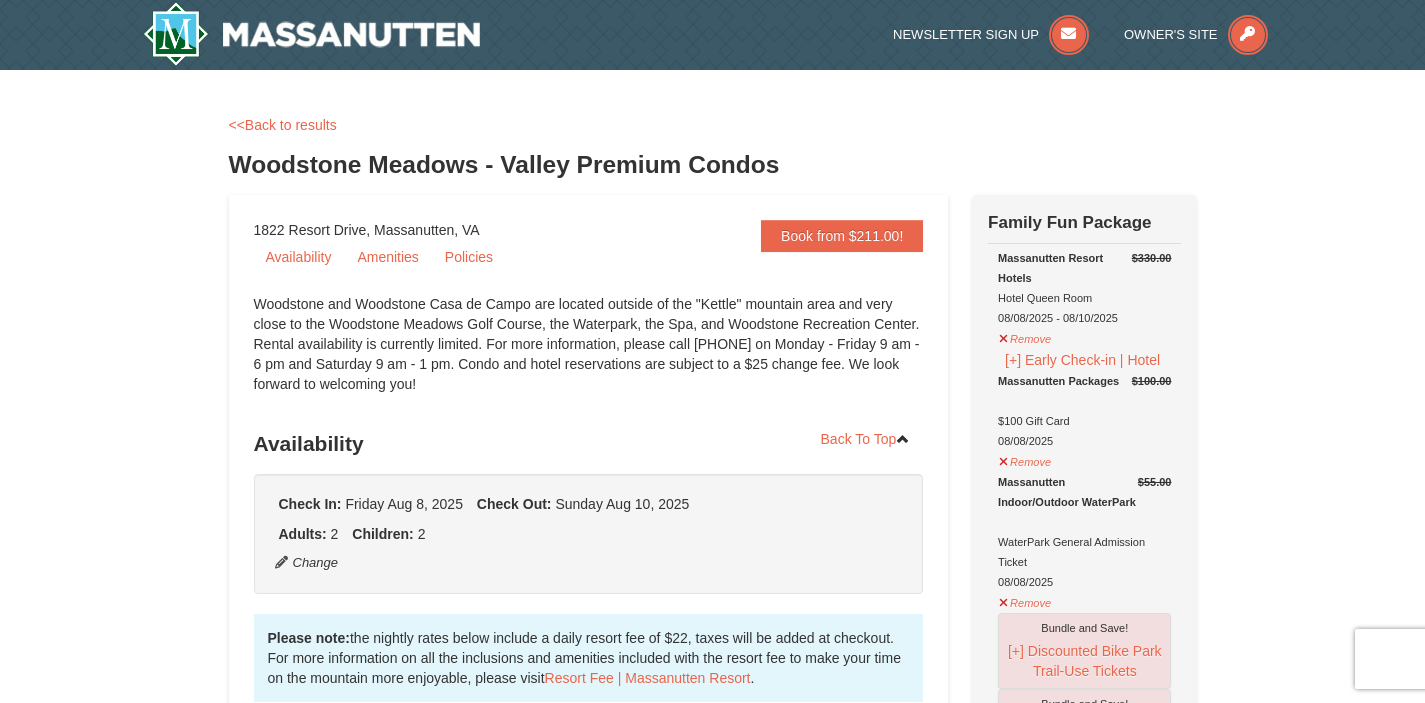 scroll, scrollTop: 0, scrollLeft: 0, axis: both 